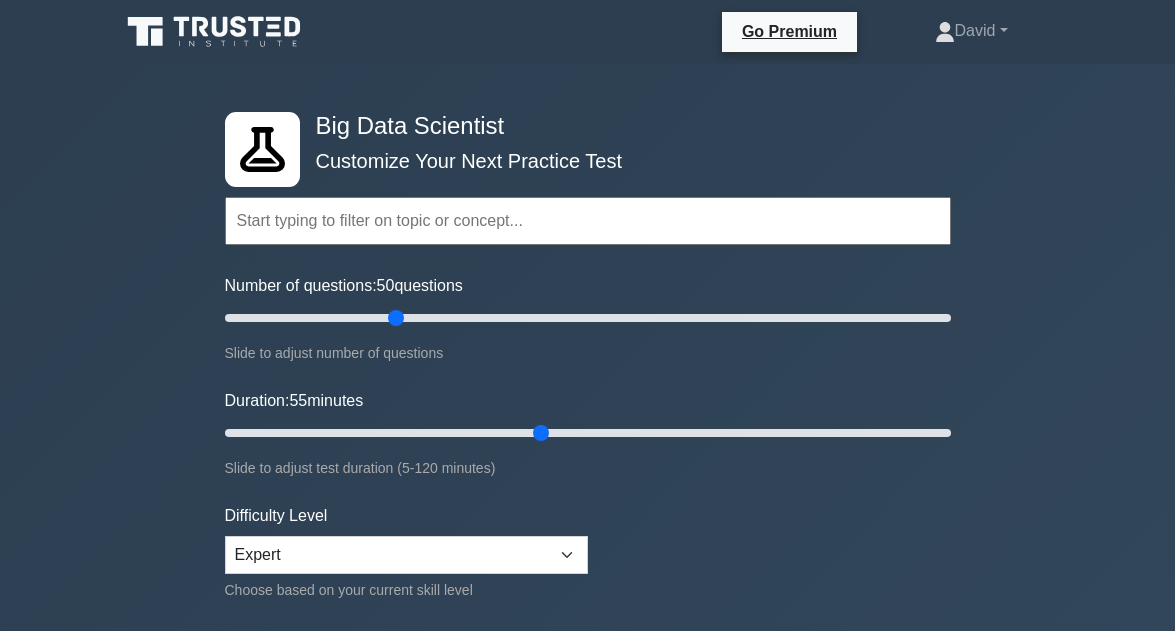 scroll, scrollTop: 240, scrollLeft: 0, axis: vertical 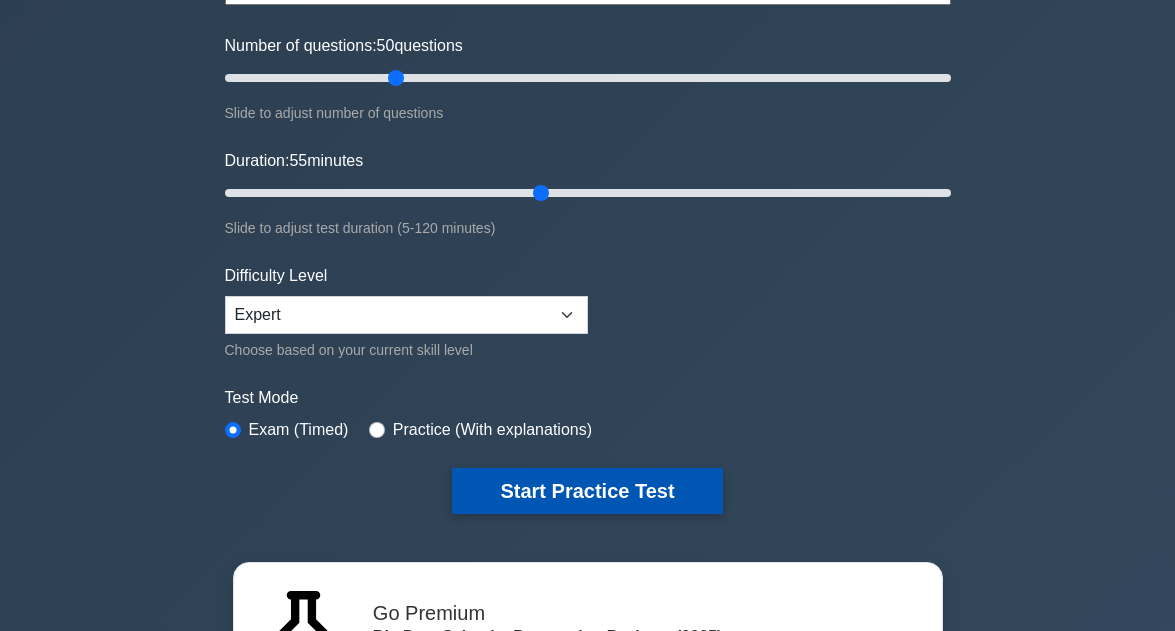 click on "Start Practice Test" at bounding box center (587, 491) 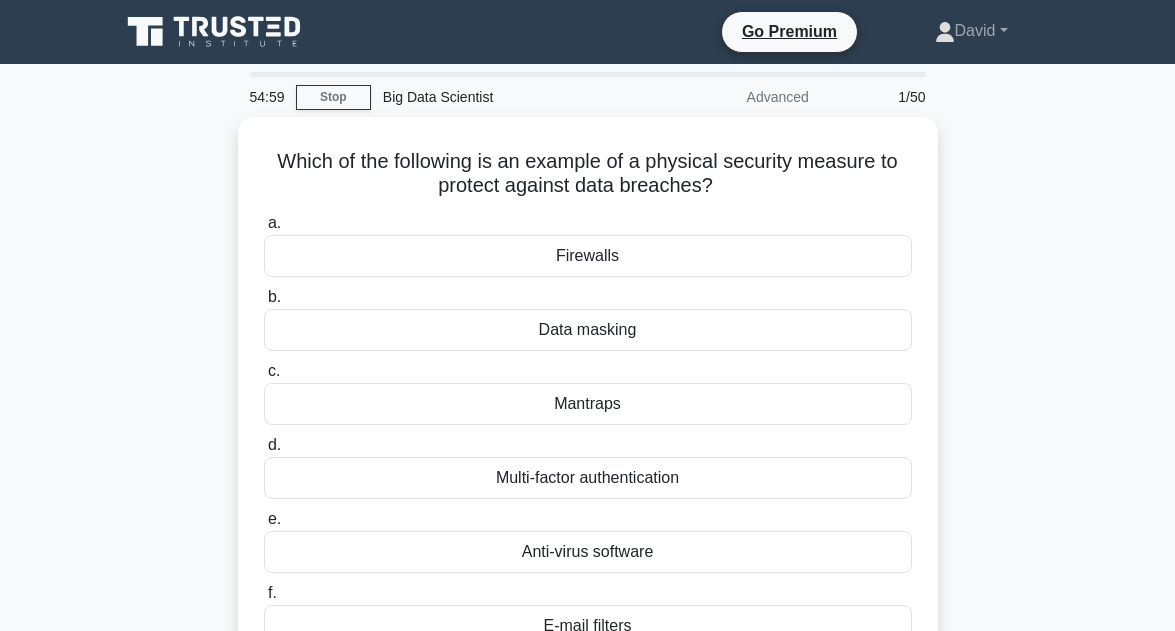 scroll, scrollTop: 0, scrollLeft: 0, axis: both 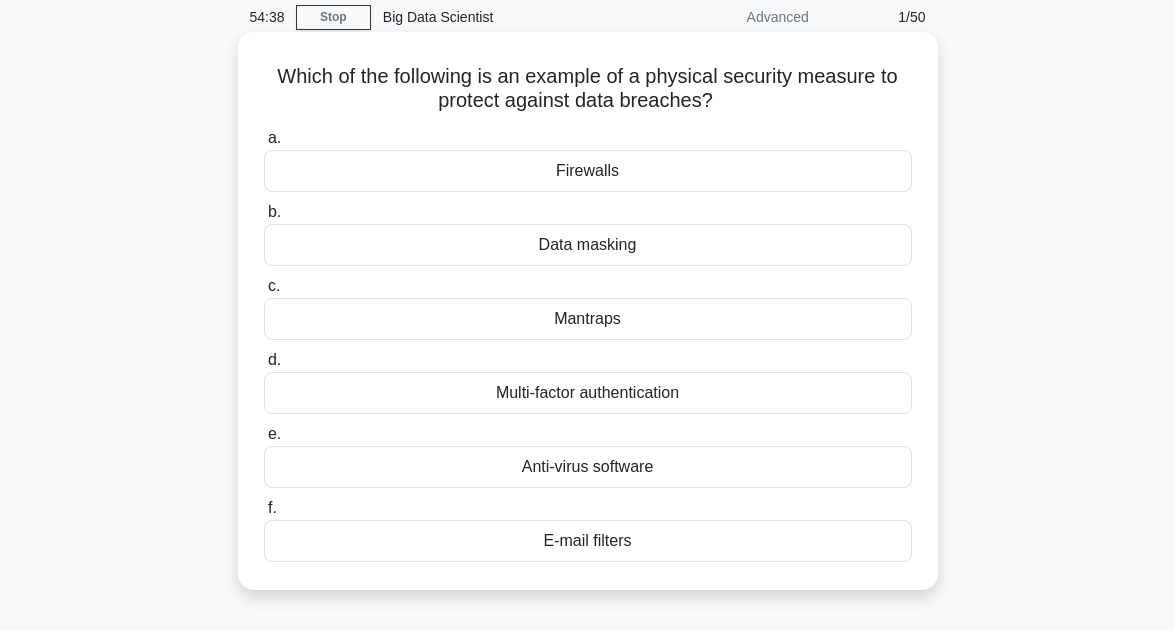 click on "Mantraps" at bounding box center (588, 319) 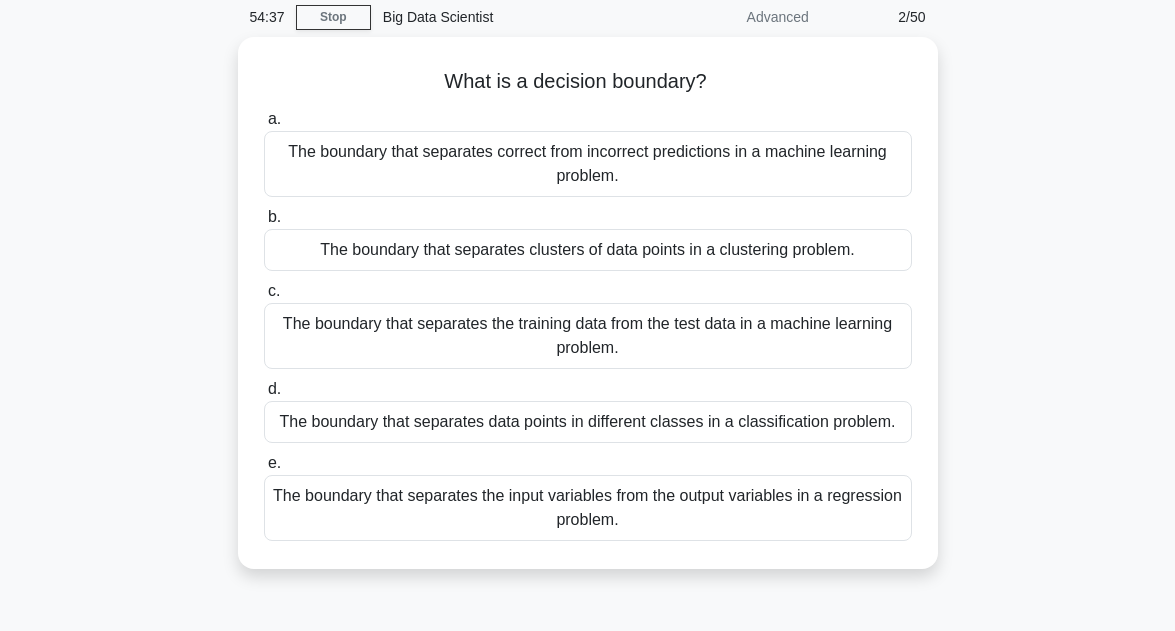 scroll, scrollTop: 0, scrollLeft: 0, axis: both 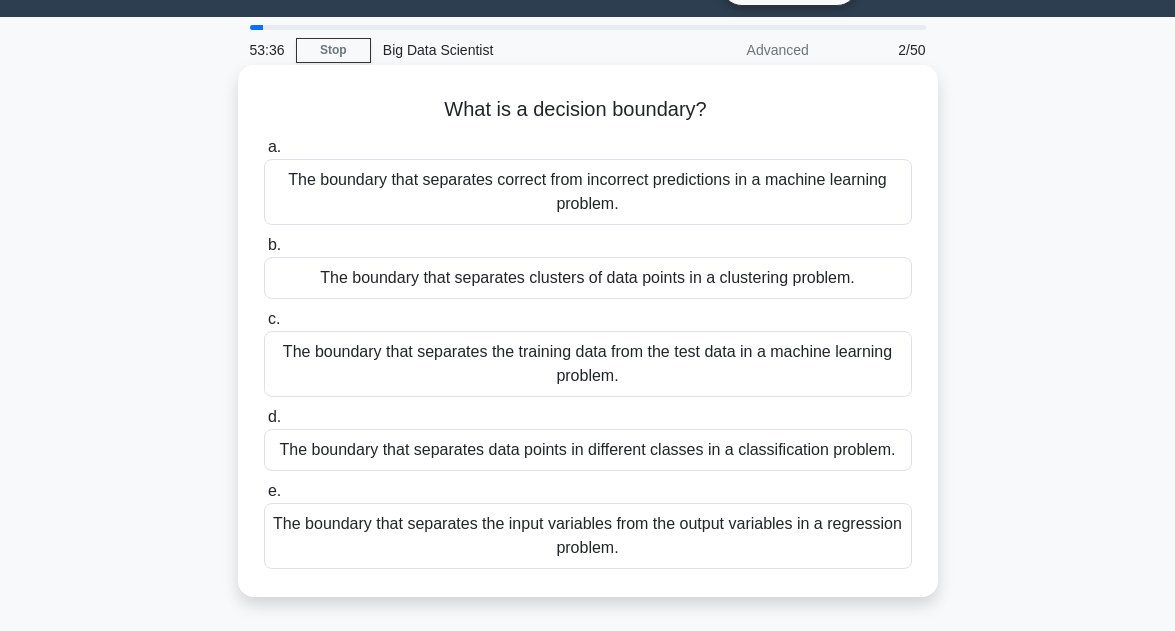 click on "The boundary that separates the input variables from the output variables in a regression problem." at bounding box center [588, 536] 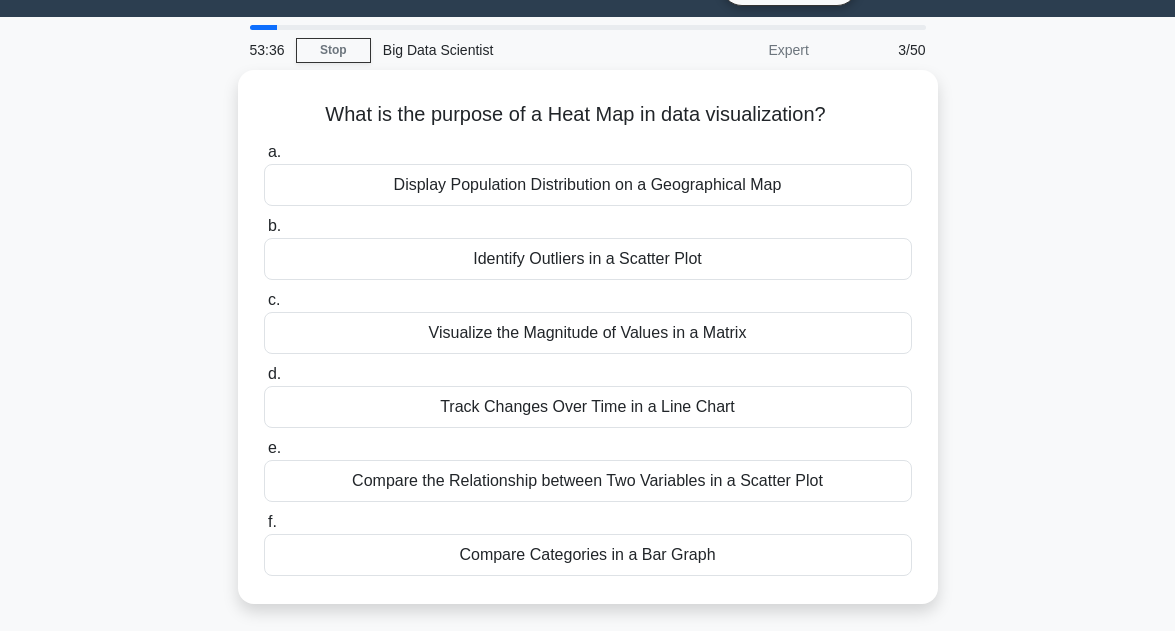 scroll, scrollTop: 0, scrollLeft: 0, axis: both 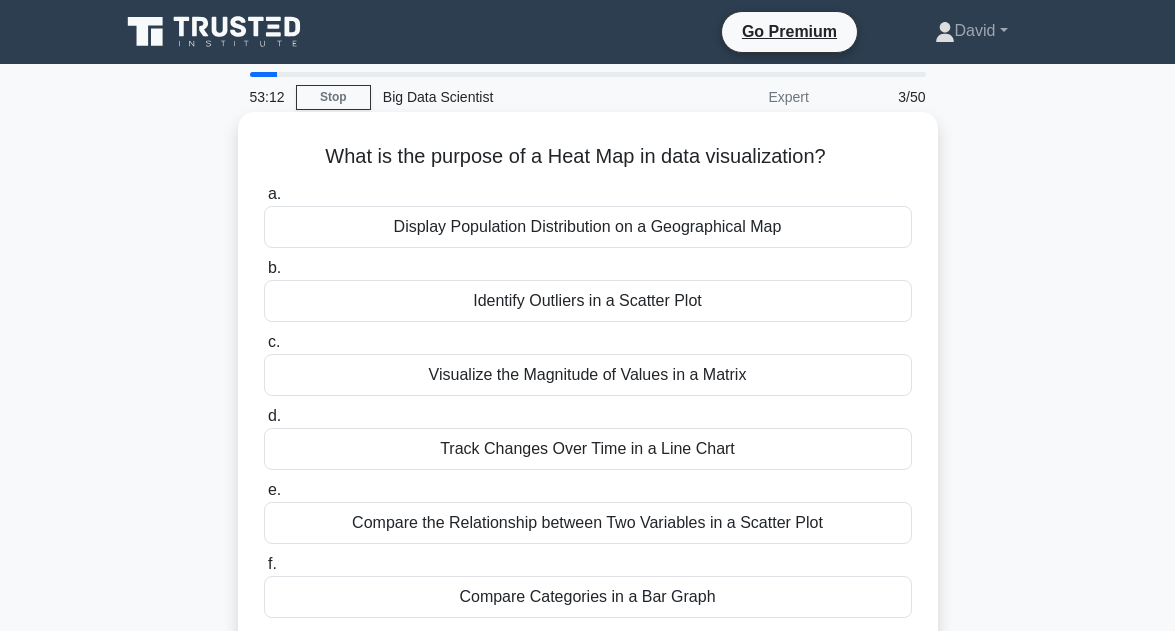click on "Visualize the Magnitude of Values in a Matrix" at bounding box center [588, 375] 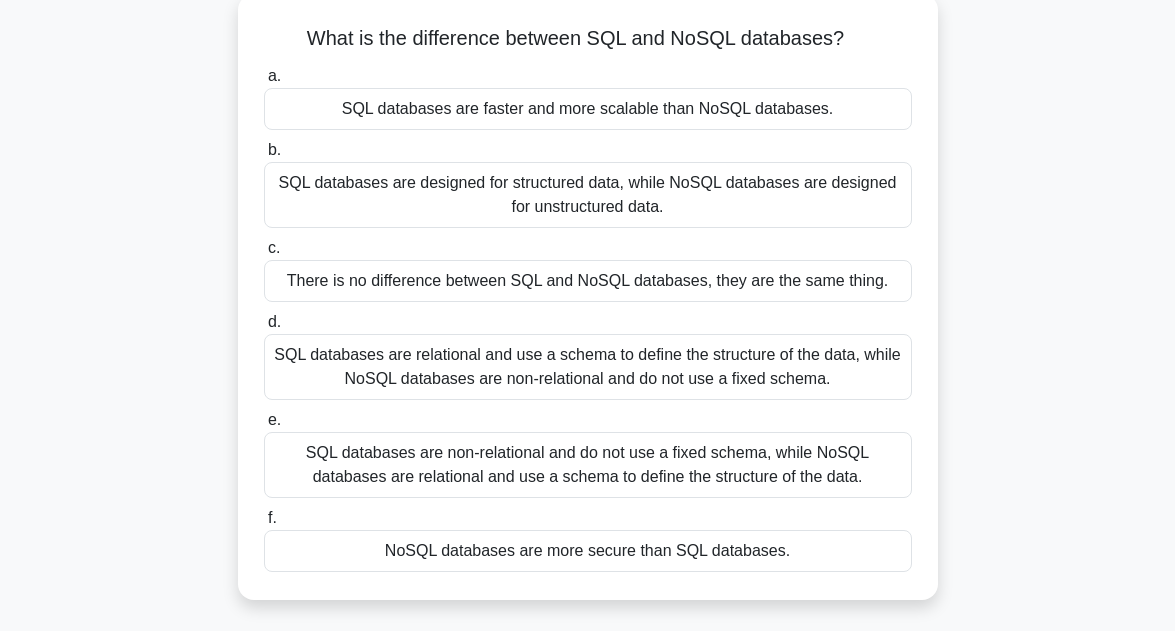 scroll, scrollTop: 120, scrollLeft: 0, axis: vertical 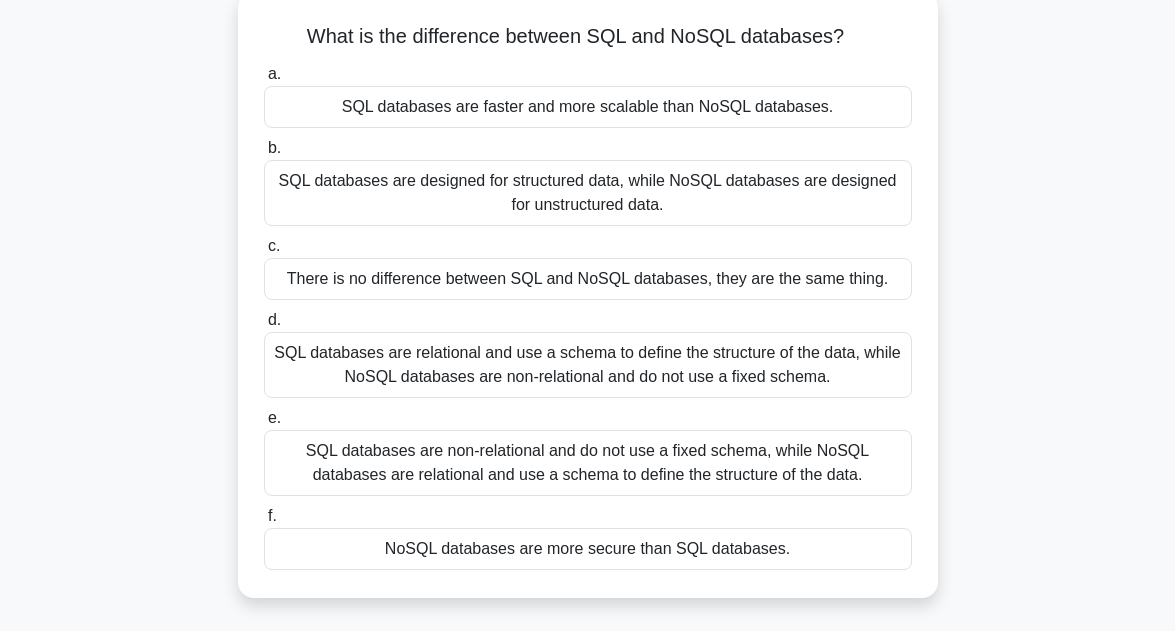 click on "SQL databases are relational and use a schema to define the structure of the data, while NoSQL databases are non-relational and do not use a fixed schema." at bounding box center (588, 365) 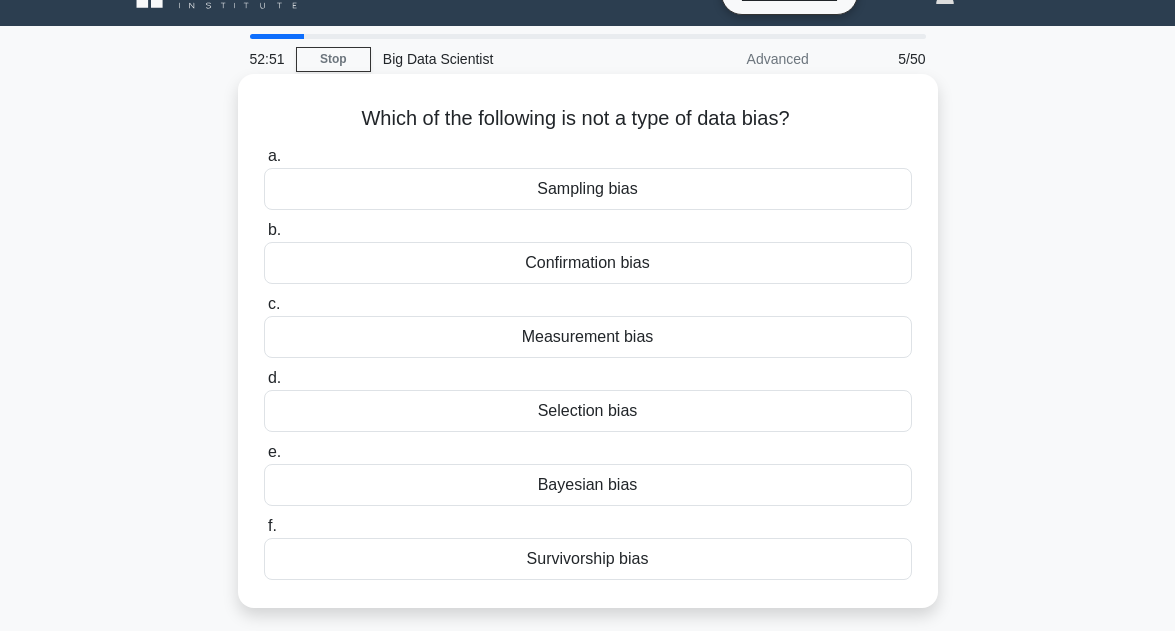 scroll, scrollTop: 40, scrollLeft: 0, axis: vertical 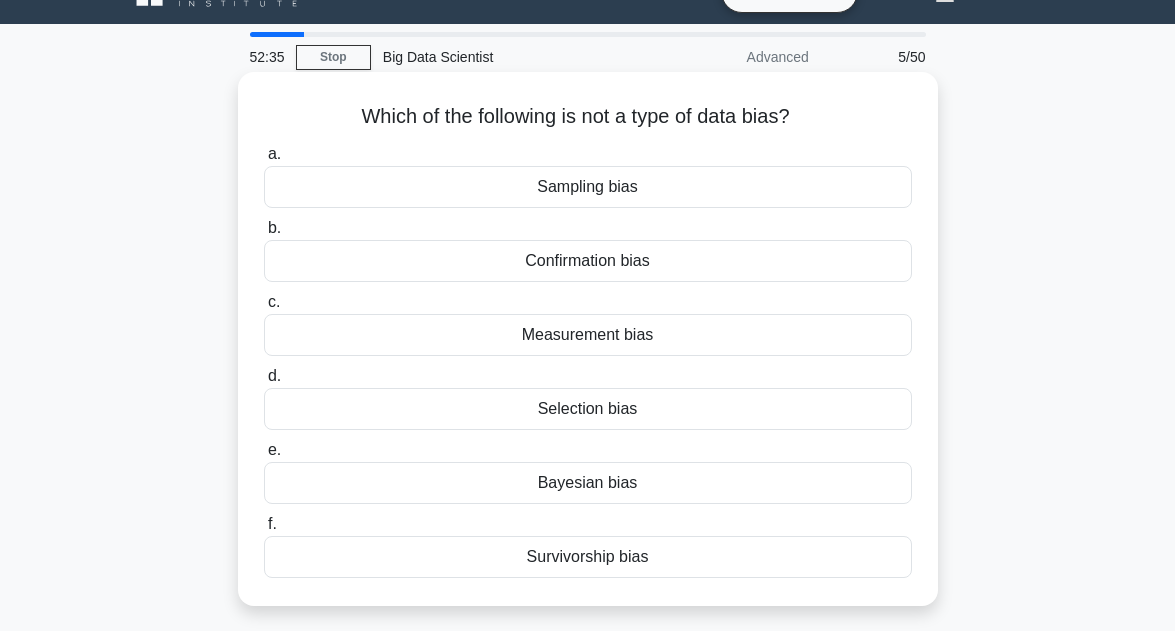 click on "Sampling bias" at bounding box center (588, 187) 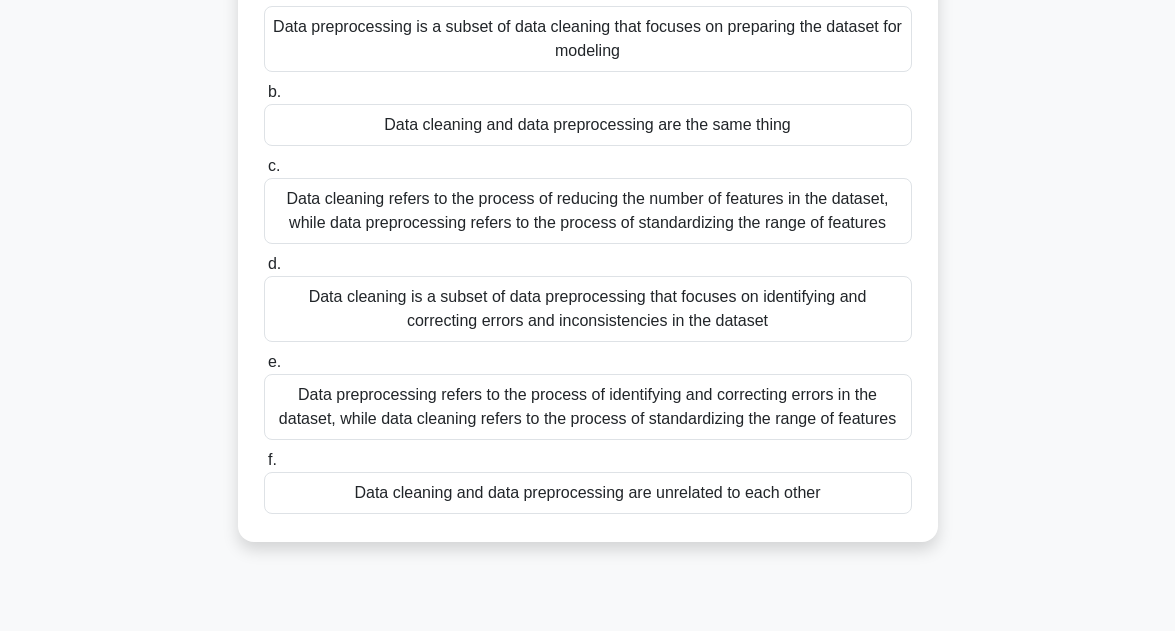 scroll, scrollTop: 160, scrollLeft: 0, axis: vertical 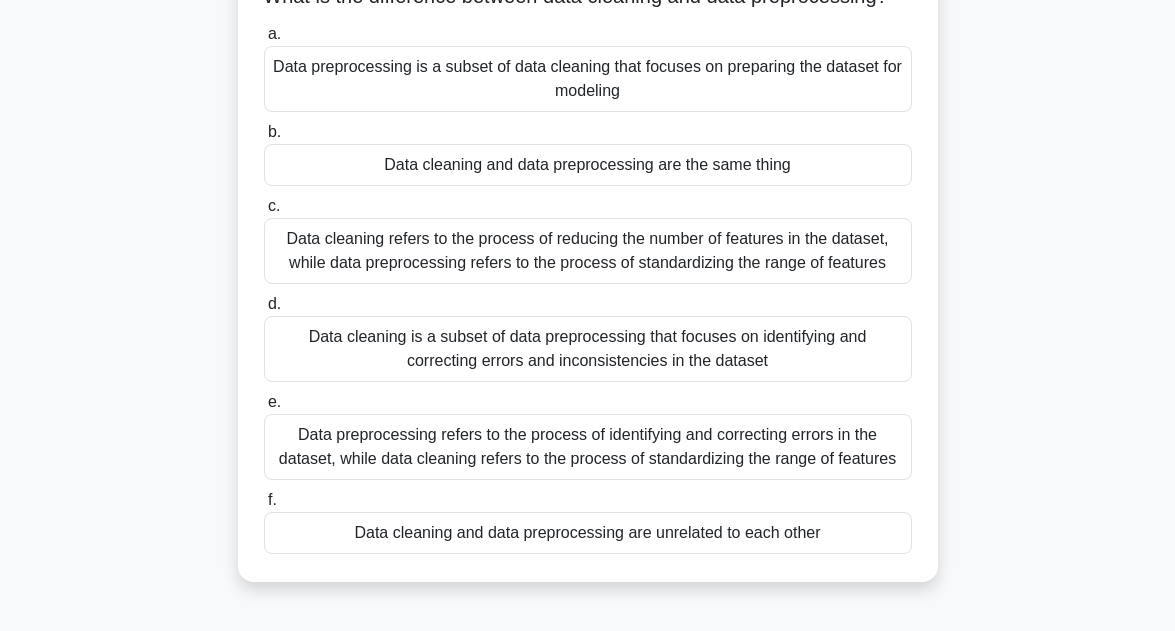 click on "Data preprocessing refers to the process of identifying and correcting errors in the dataset, while data cleaning refers to the process of standardizing the range of features" at bounding box center (588, 447) 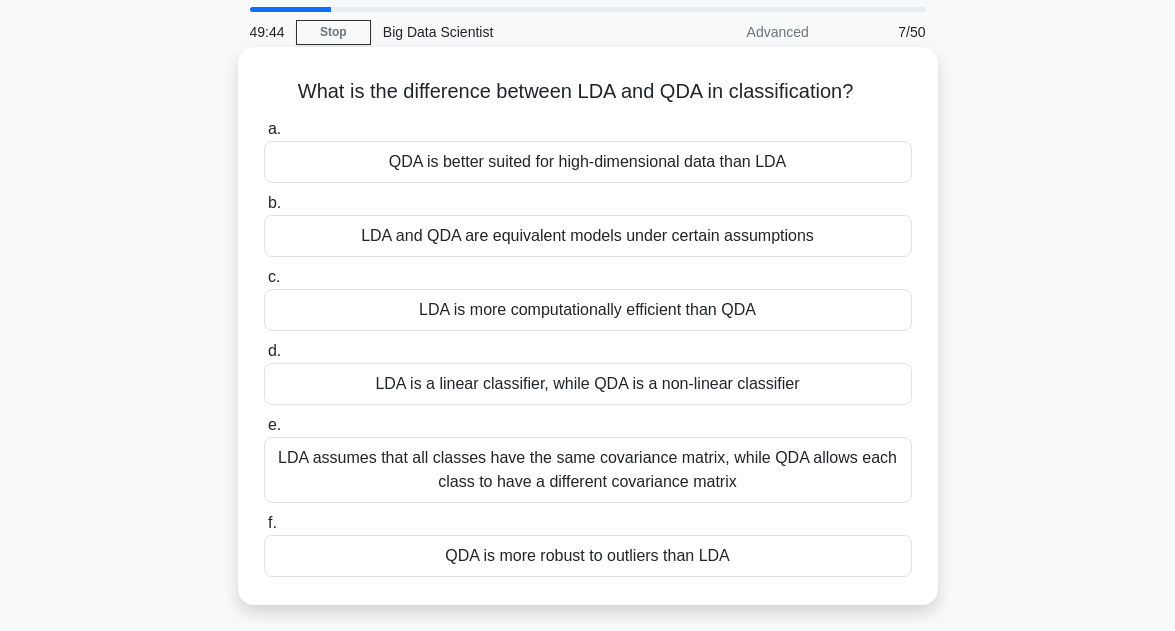 scroll, scrollTop: 0, scrollLeft: 0, axis: both 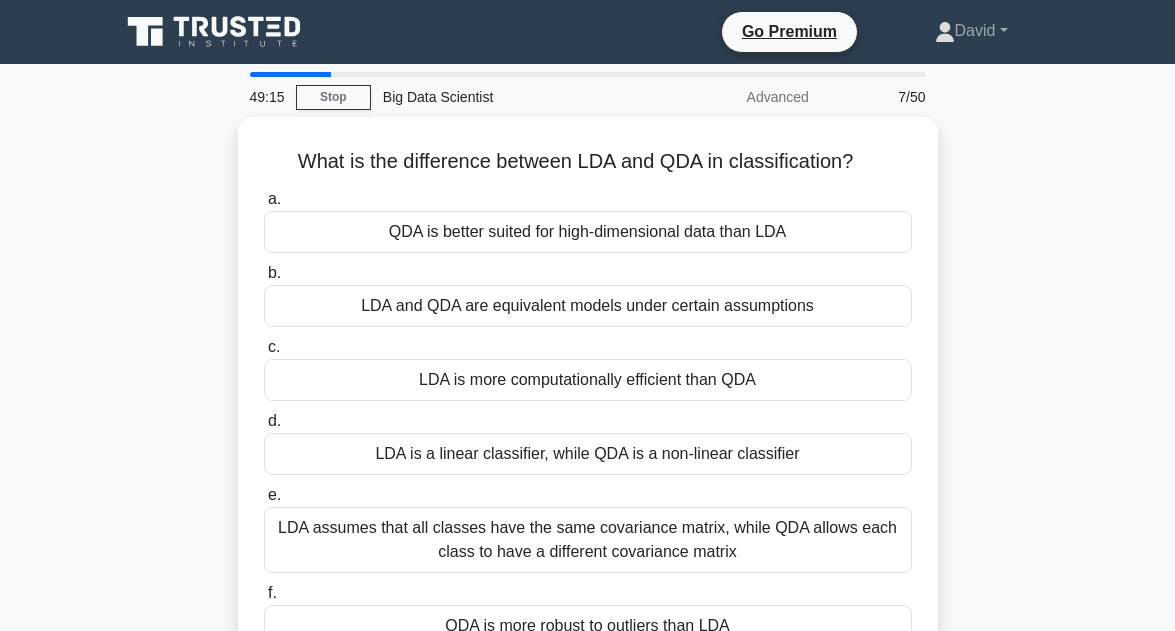 click on "49:15
Stop
Big Data Scientist
Advanced
7/50
What is the difference between LDA and QDA in classification?
.spinner_0XTQ{transform-origin:center;animation:spinner_y6GP .75s linear infinite}@keyframes spinner_y6GP{100%{transform:rotate(360deg)}}
a.
b.
c." at bounding box center [587, 572] 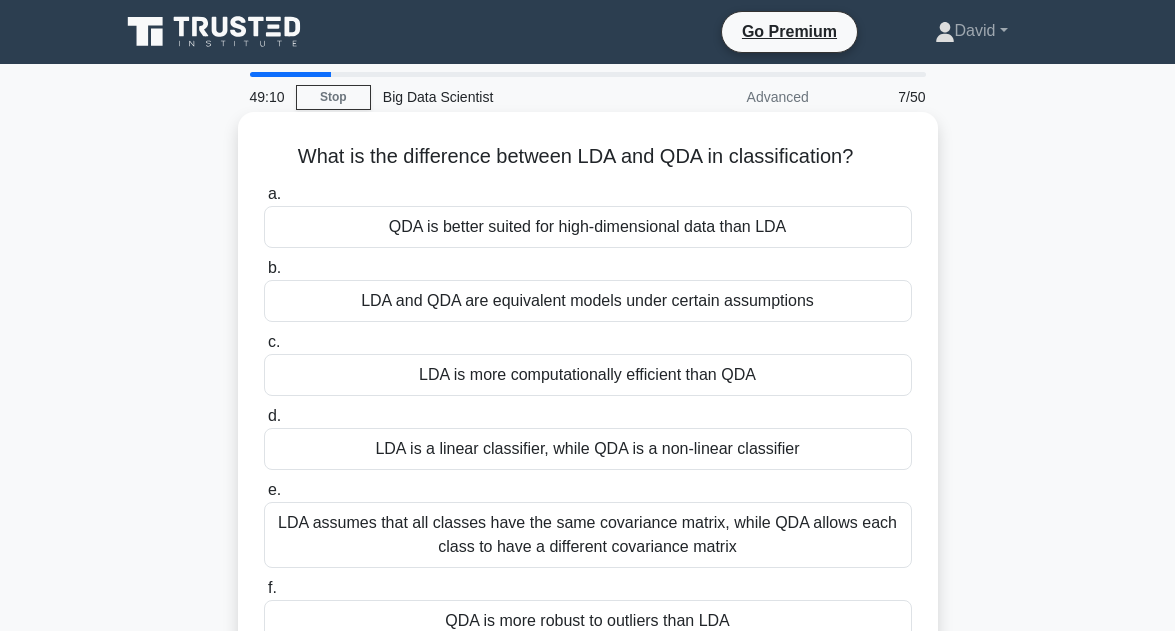 click on "LDA is a linear classifier, while QDA is a non-linear classifier" at bounding box center [588, 449] 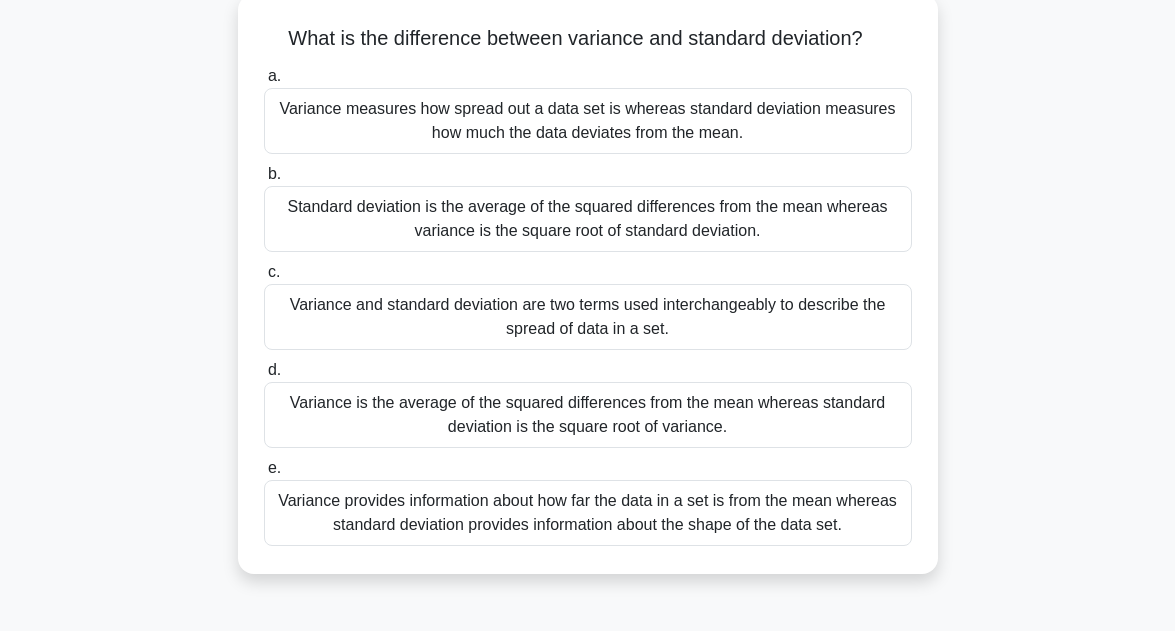scroll, scrollTop: 120, scrollLeft: 0, axis: vertical 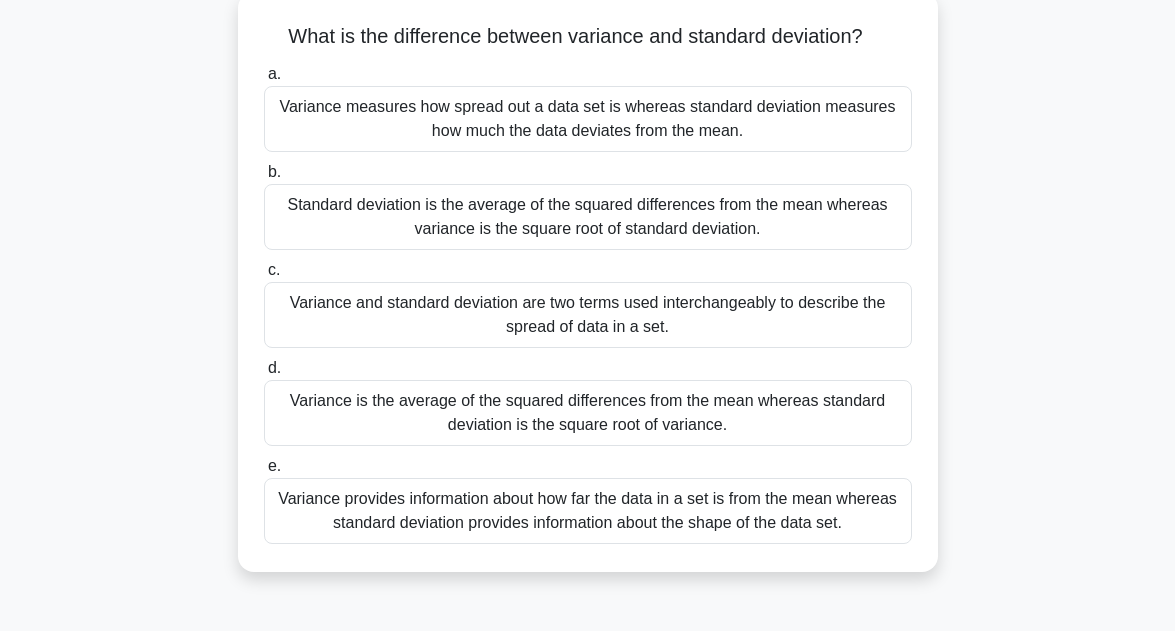 click on "Variance is the average of the squared differences from the mean whereas standard deviation is the square root of variance." at bounding box center (588, 413) 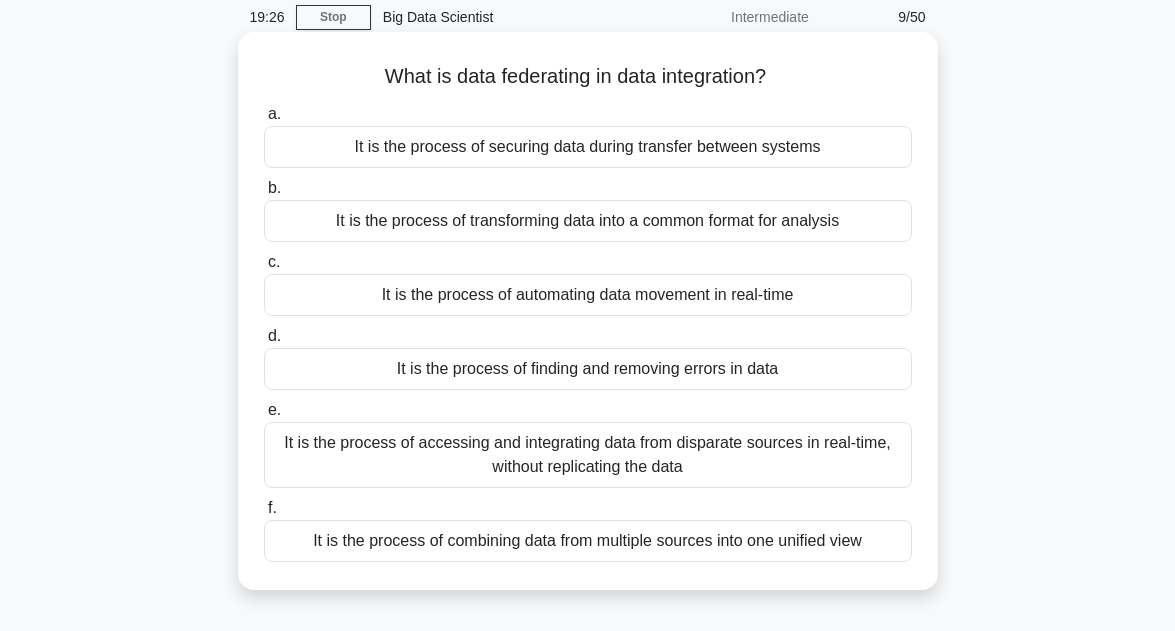 scroll, scrollTop: 120, scrollLeft: 0, axis: vertical 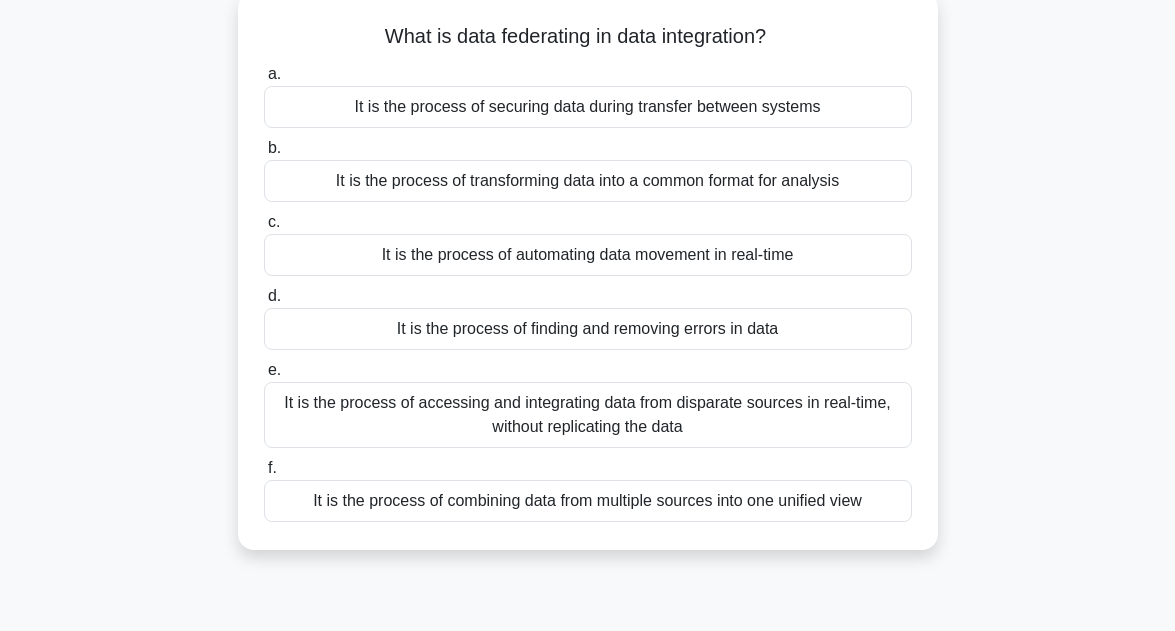 click on "It is the process of combining data from multiple sources into one unified view" at bounding box center [588, 501] 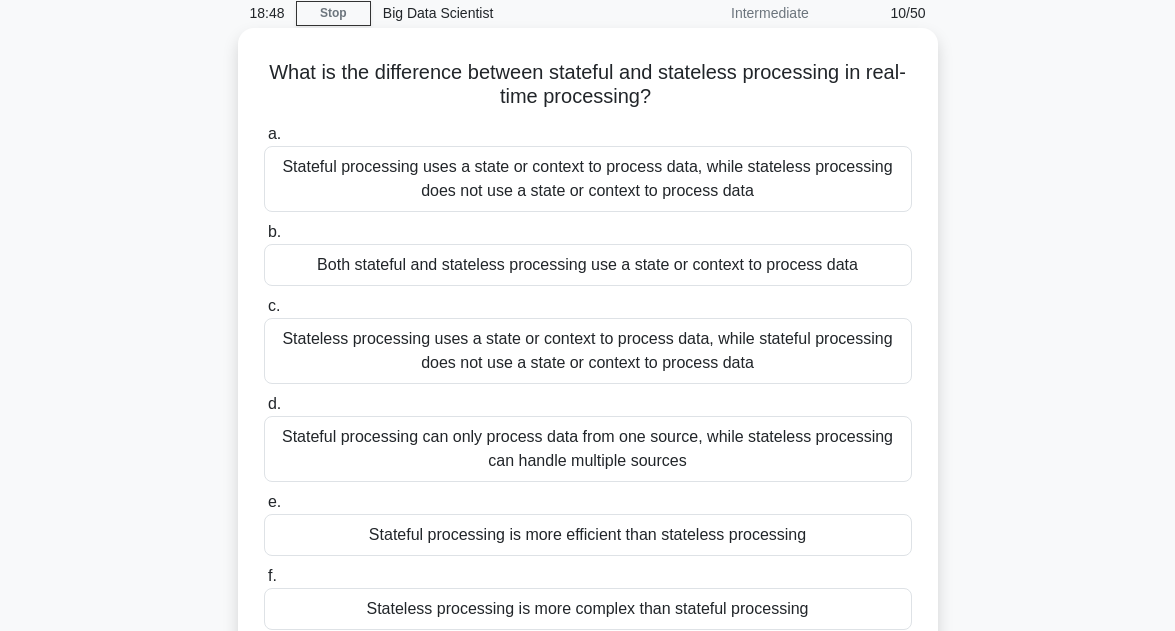 scroll, scrollTop: 80, scrollLeft: 0, axis: vertical 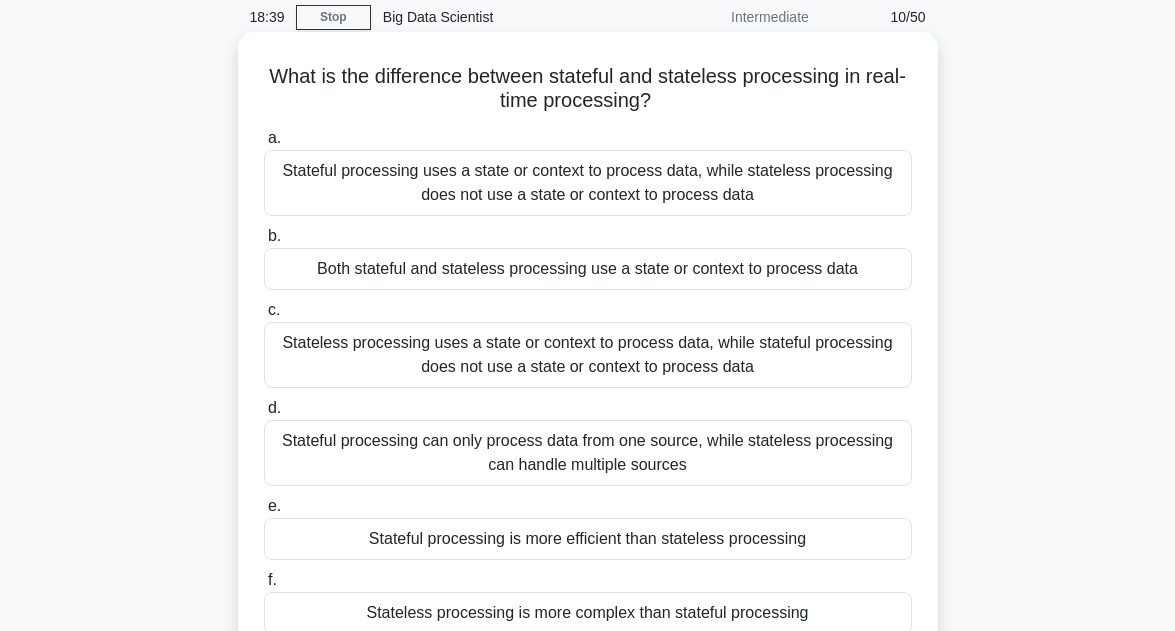 click on "Stateful processing uses a state or context to process data, while stateless processing does not use a state or context to process data" at bounding box center (588, 183) 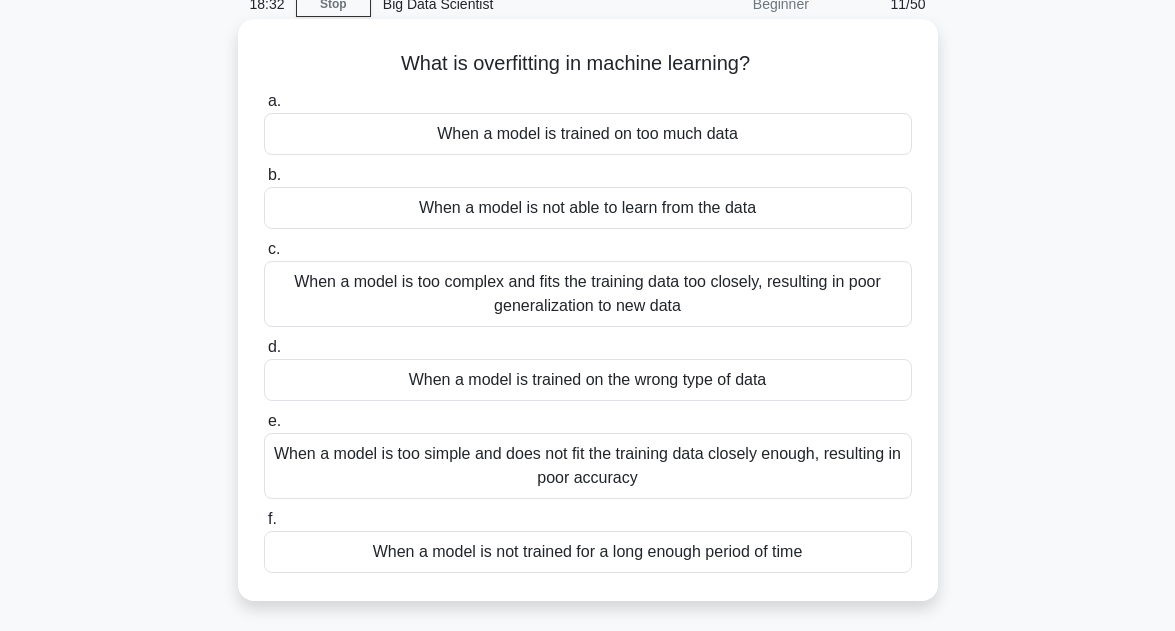 scroll, scrollTop: 120, scrollLeft: 0, axis: vertical 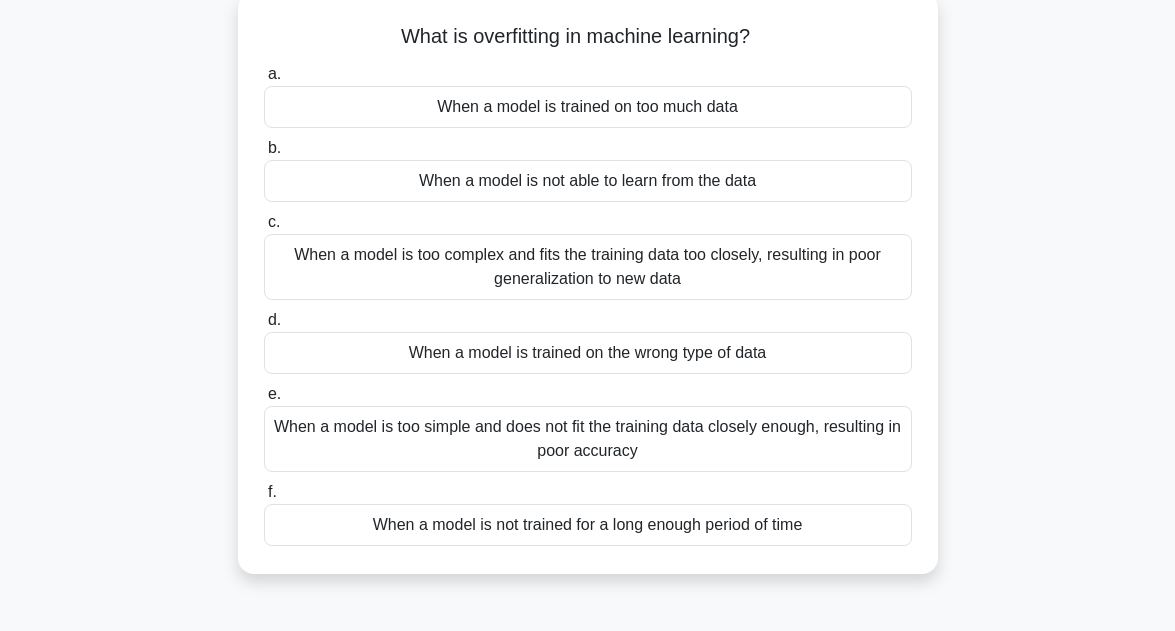 click on "When a model is too complex and fits the training data too closely, resulting in poor generalization to new data" at bounding box center (588, 267) 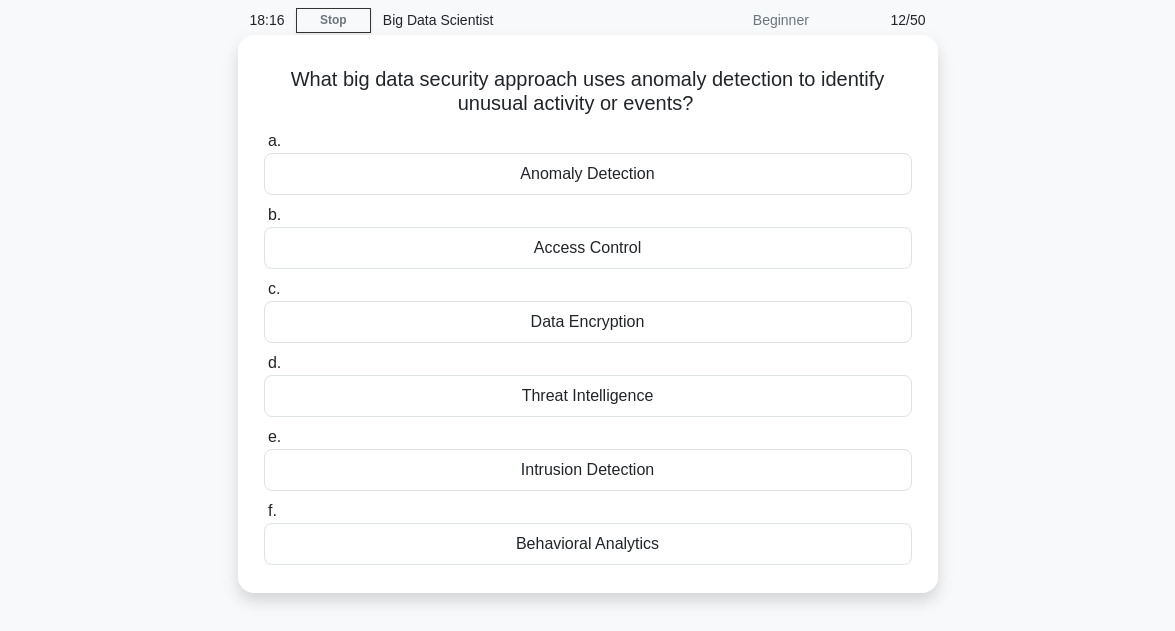 scroll, scrollTop: 80, scrollLeft: 0, axis: vertical 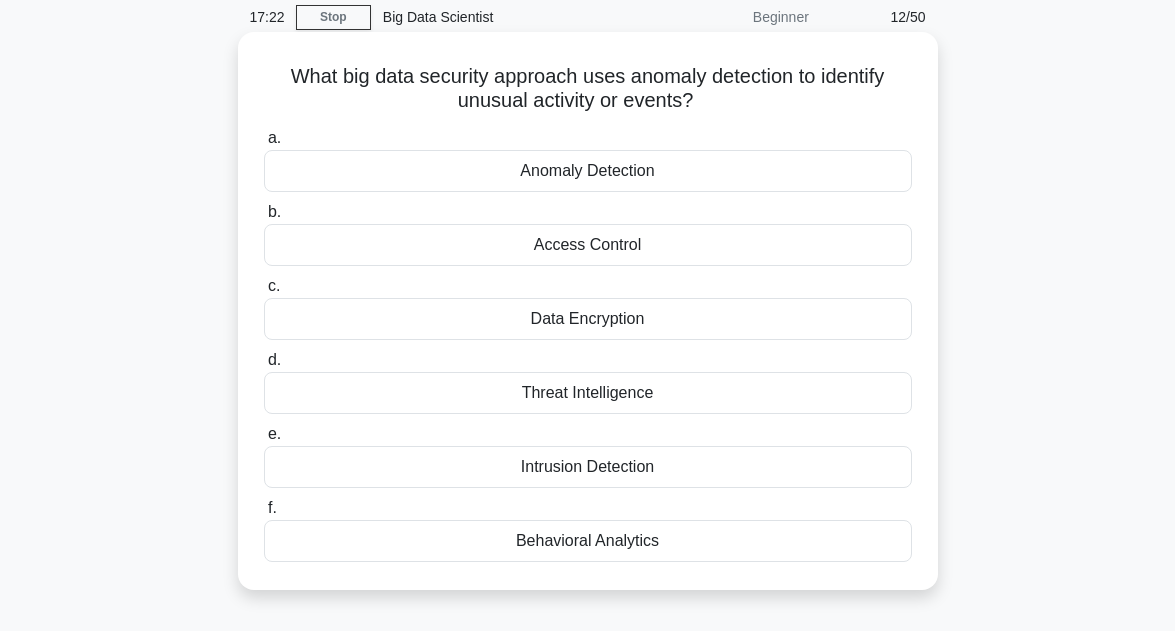 click on "Threat Intelligence" at bounding box center [588, 393] 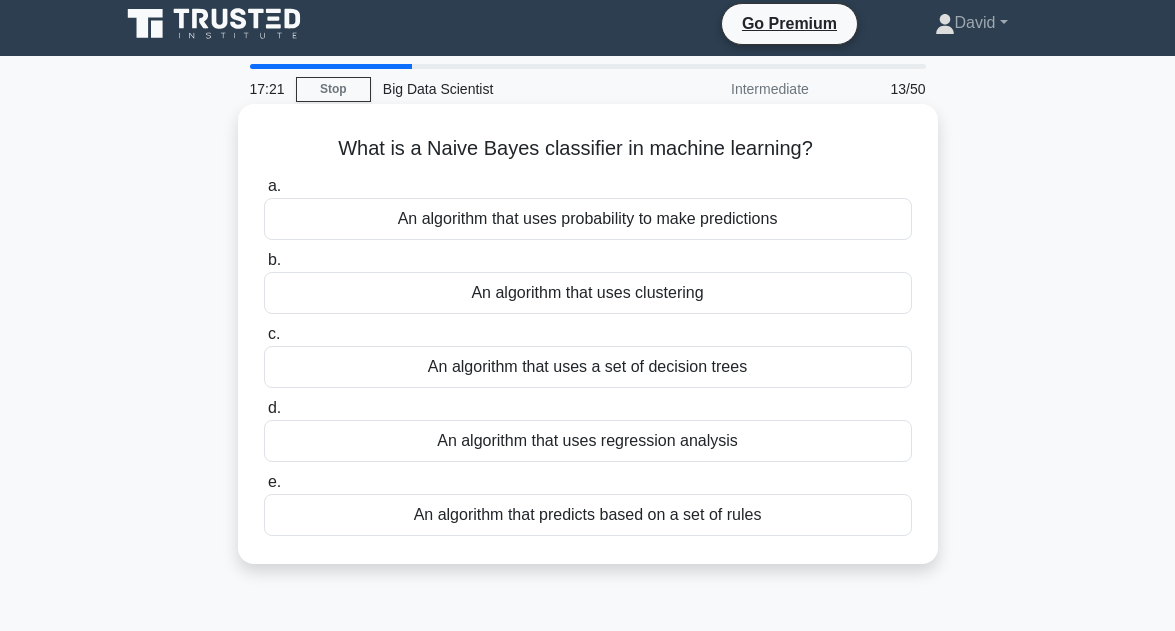 scroll, scrollTop: 0, scrollLeft: 0, axis: both 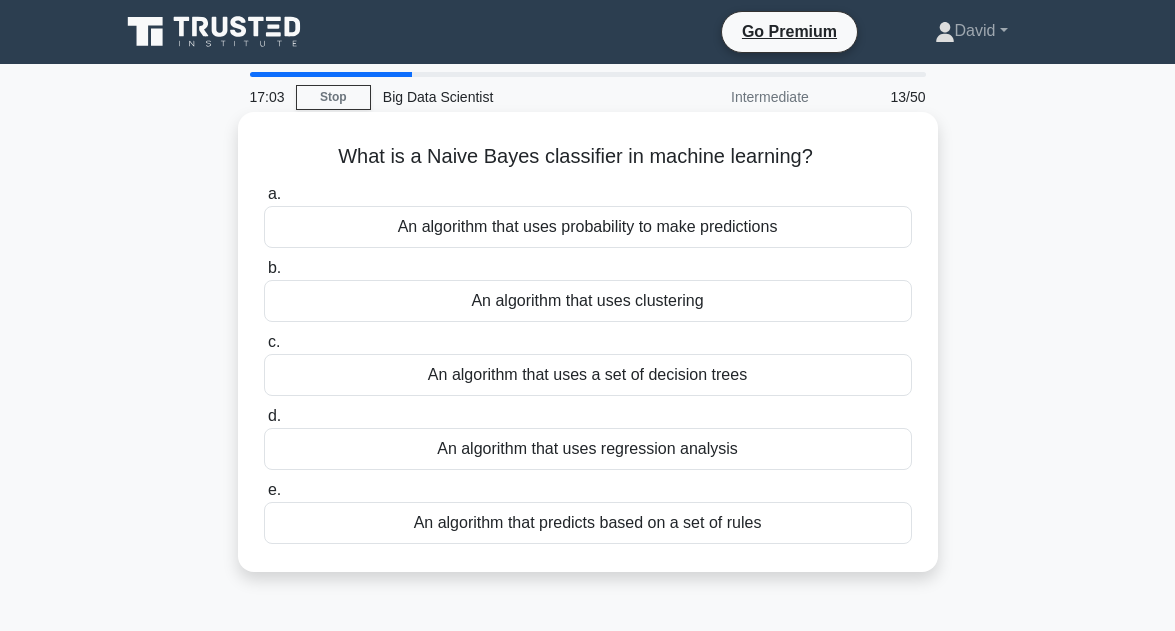 click on "An algorithm that predicts based on a set of rules" at bounding box center [588, 523] 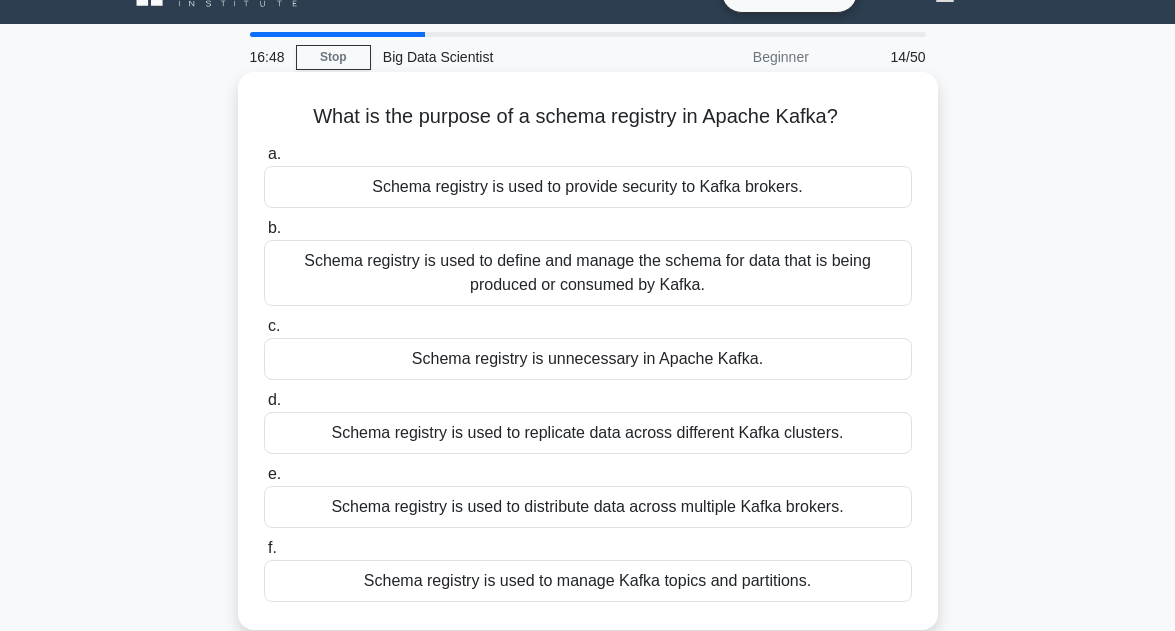 scroll, scrollTop: 80, scrollLeft: 0, axis: vertical 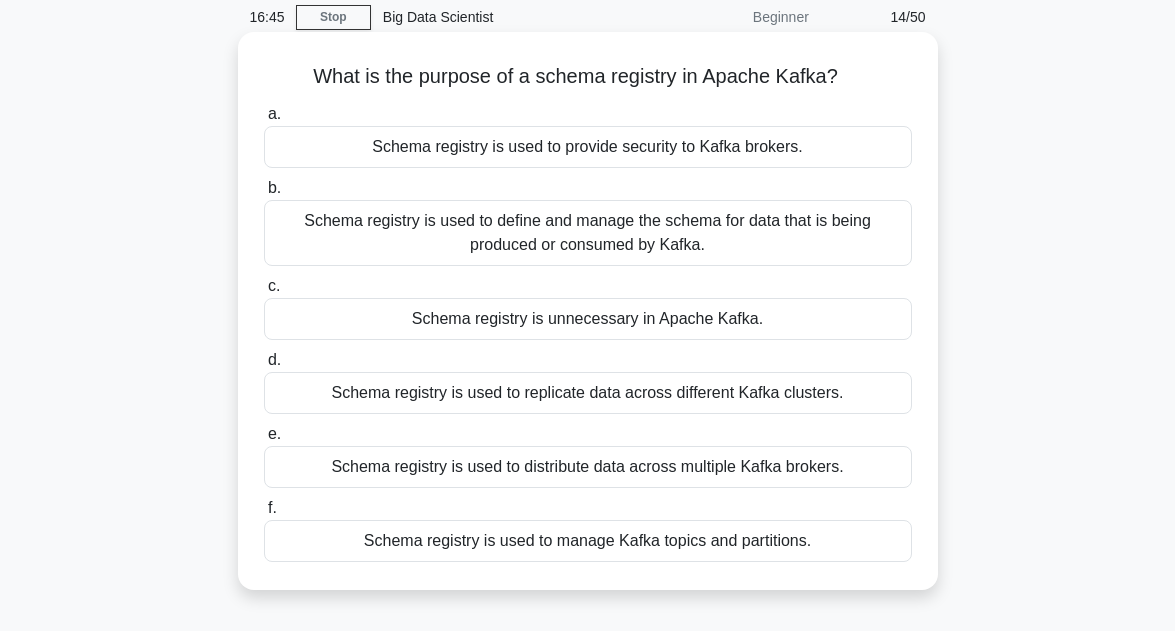 click on "Schema registry is used to manage Kafka topics and partitions." at bounding box center [588, 541] 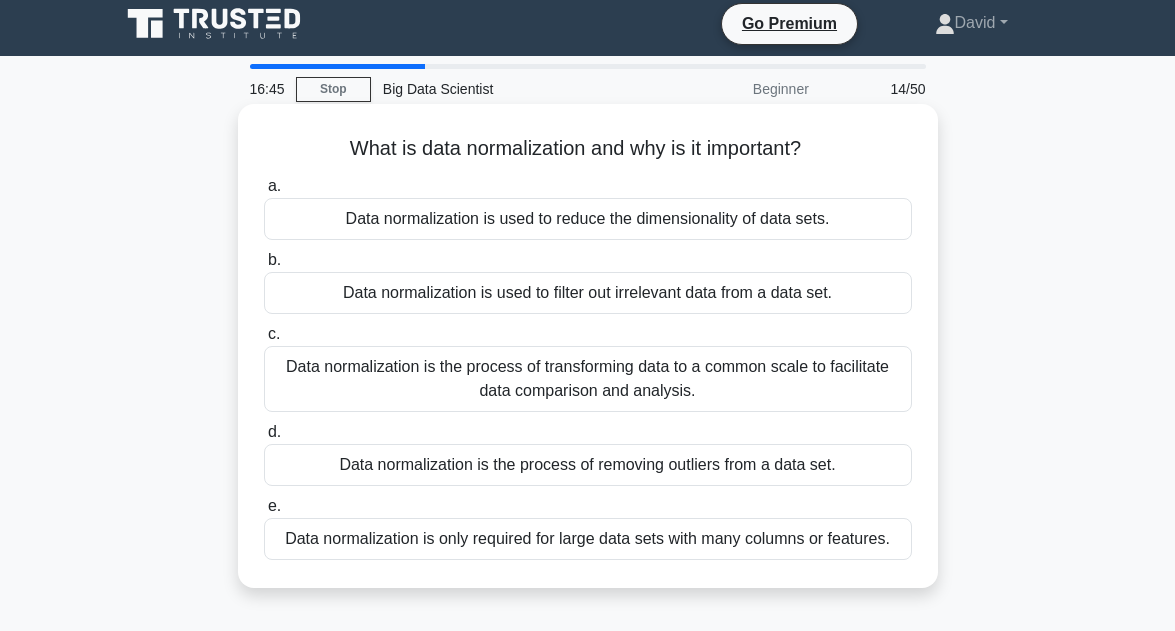 scroll, scrollTop: 0, scrollLeft: 0, axis: both 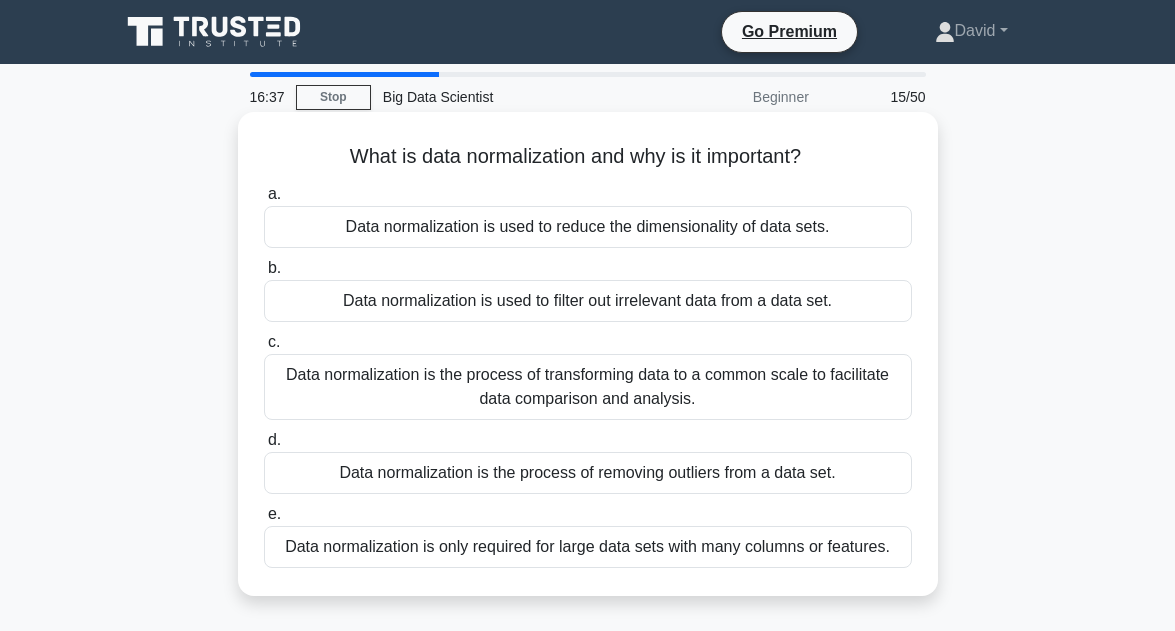 click on "Data normalization is the process of transforming data to a common scale to facilitate data comparison and analysis." at bounding box center (588, 387) 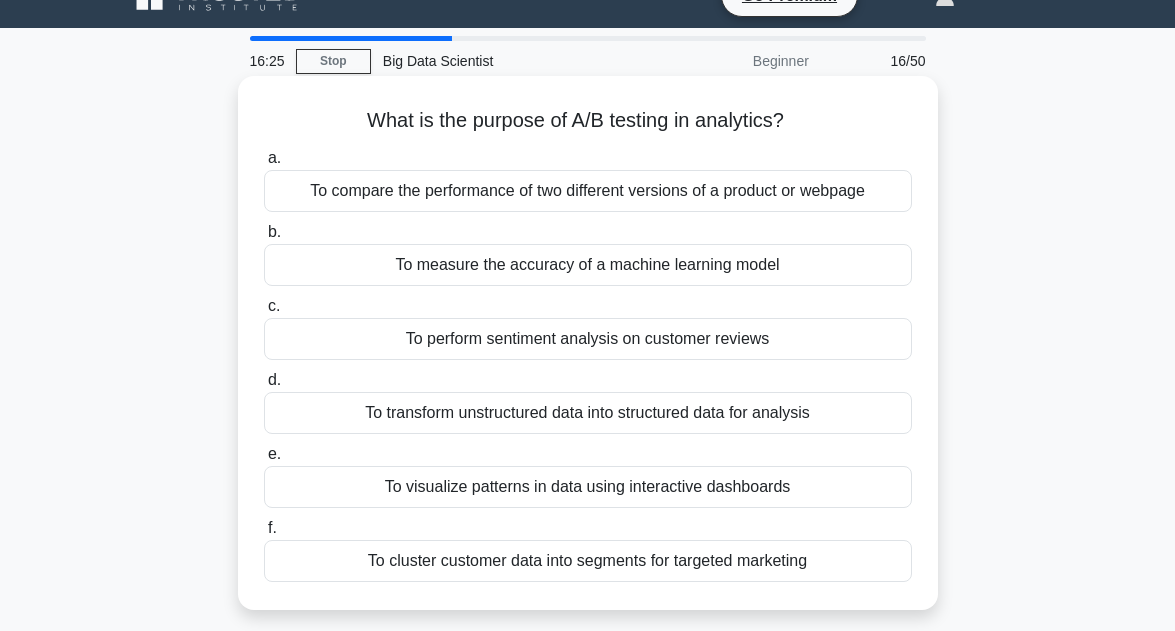 scroll, scrollTop: 40, scrollLeft: 0, axis: vertical 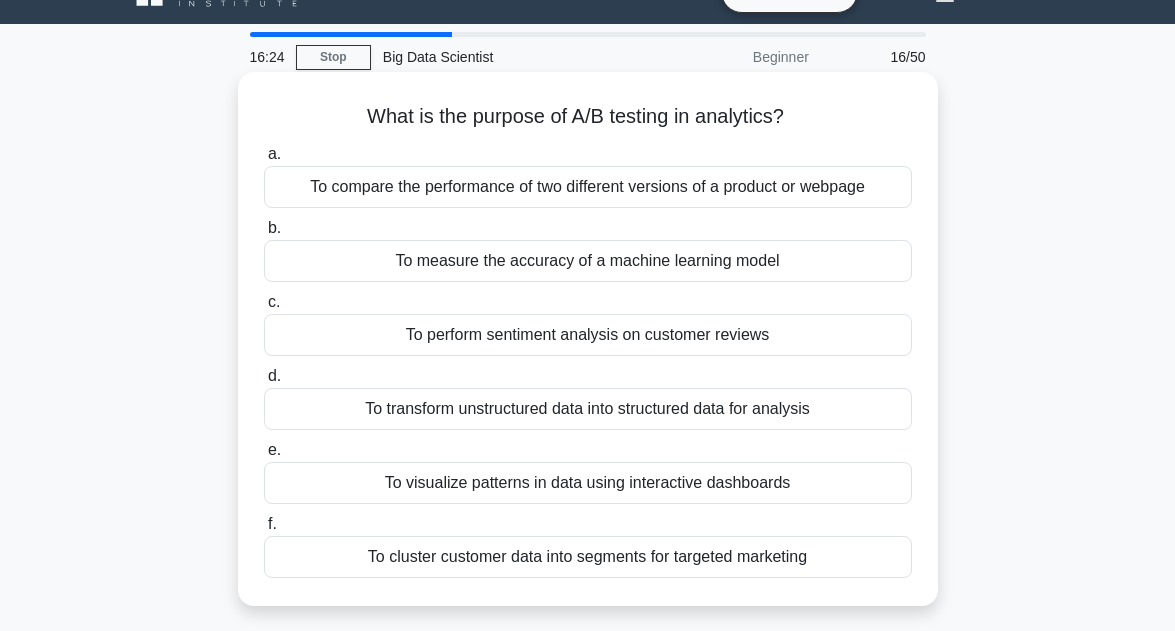 click on "To compare the performance of two different versions of a product or webpage" at bounding box center (588, 187) 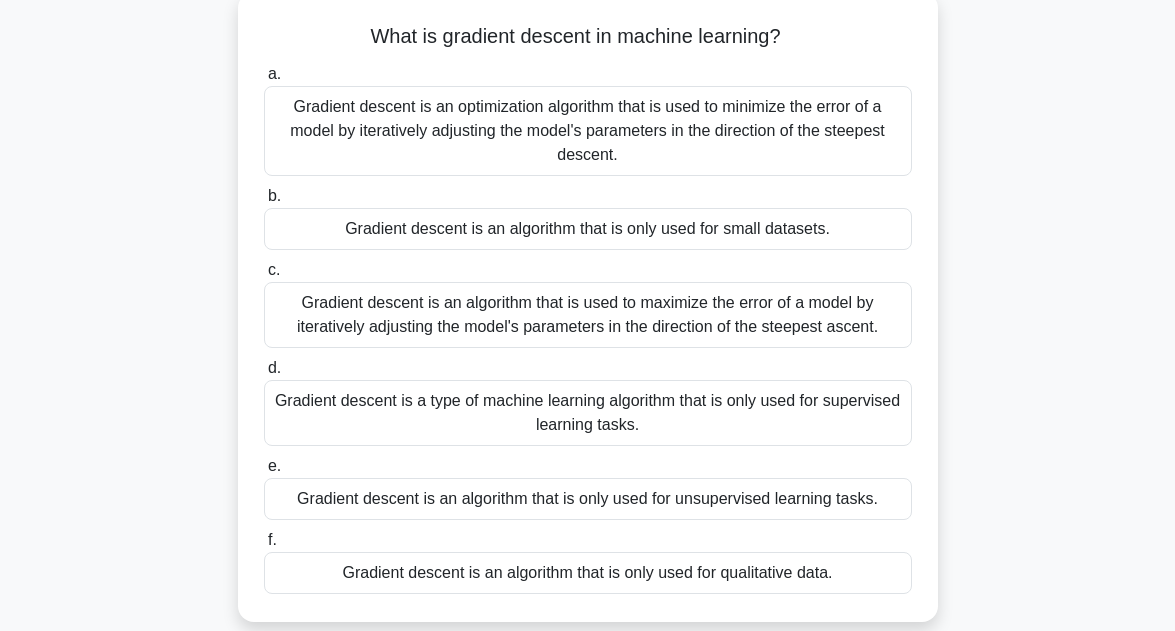 scroll, scrollTop: 160, scrollLeft: 0, axis: vertical 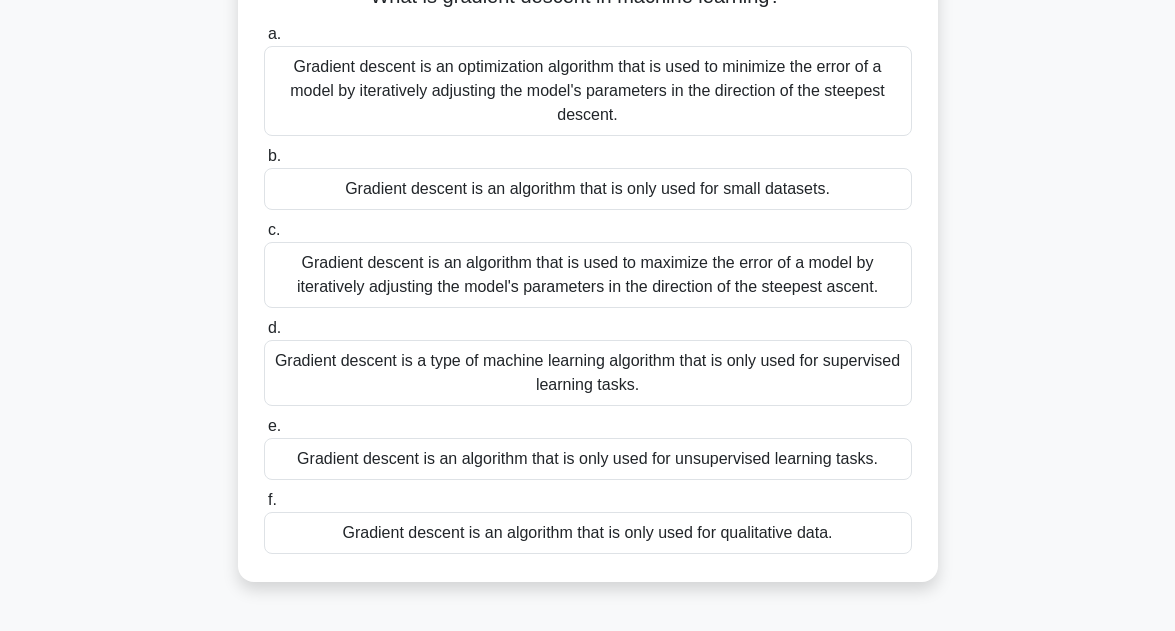 click on "Gradient descent is an algorithm that is used to maximize the error of a model by iteratively adjusting the model's parameters in the direction of the steepest ascent." at bounding box center (588, 275) 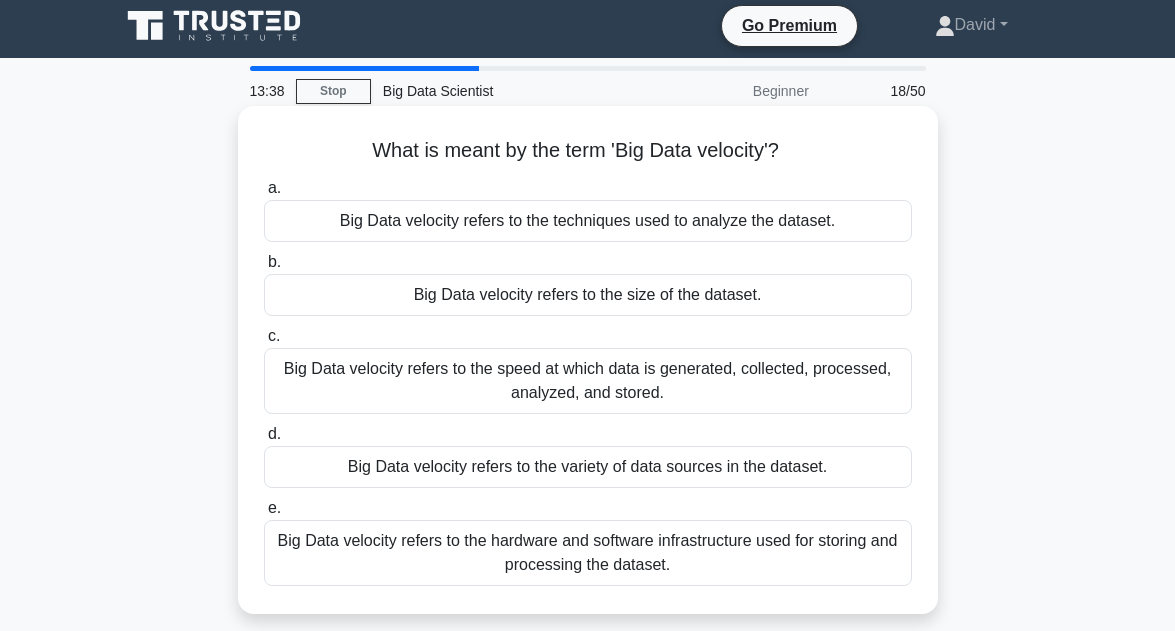 scroll, scrollTop: 0, scrollLeft: 0, axis: both 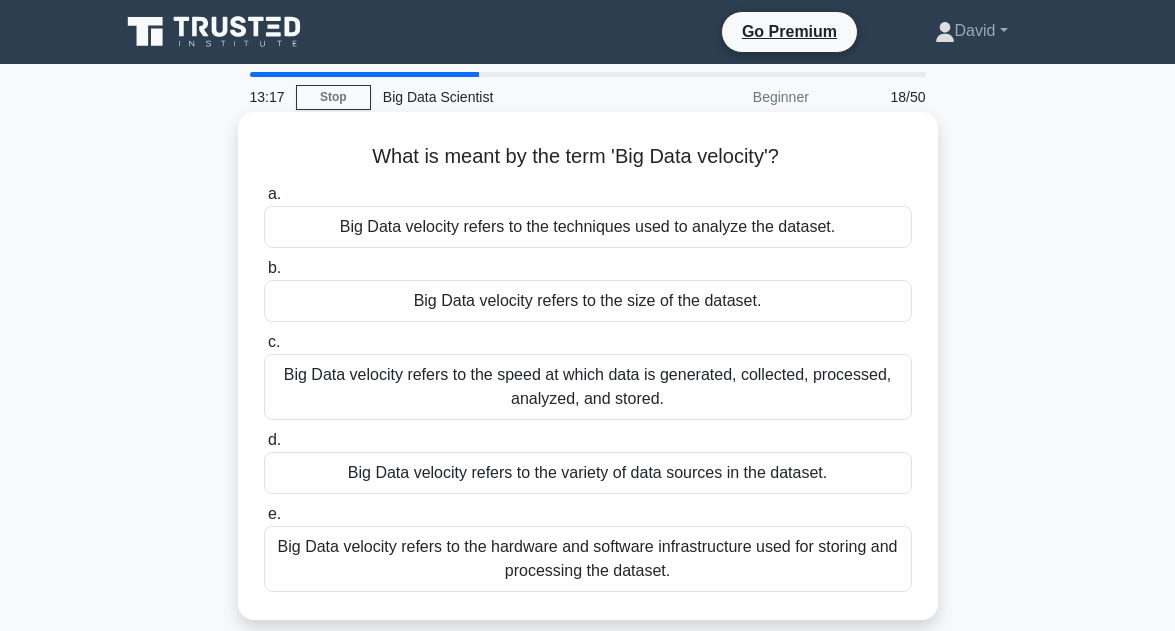 click on "Big Data velocity refers to the speed at which data is generated, collected, processed, analyzed, and stored." at bounding box center [588, 387] 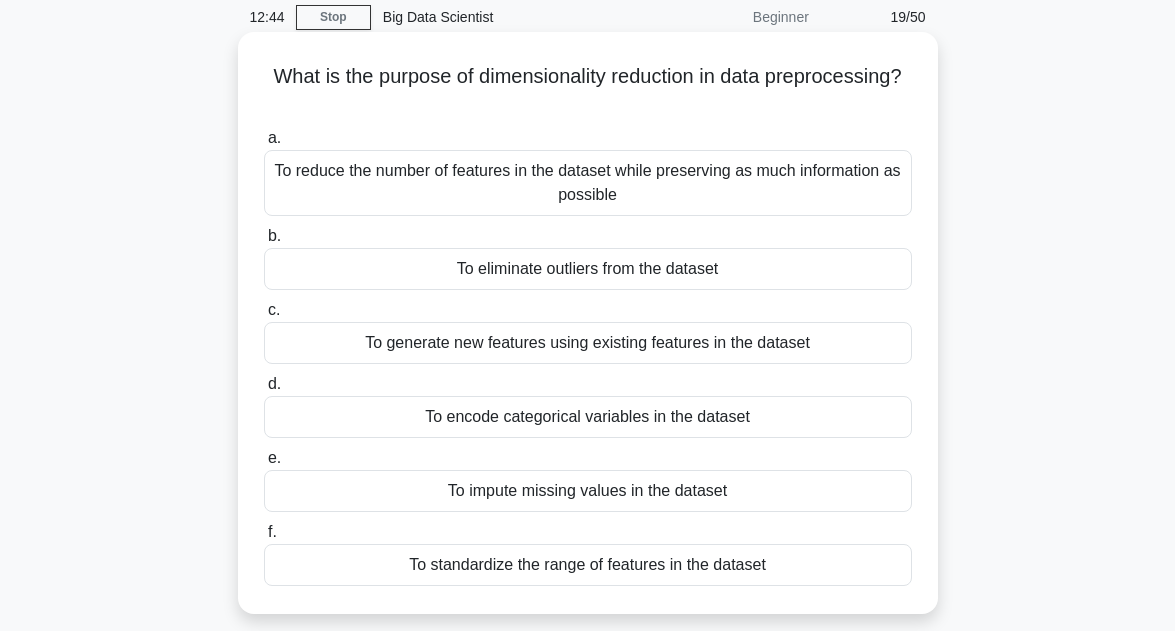 scroll, scrollTop: 120, scrollLeft: 0, axis: vertical 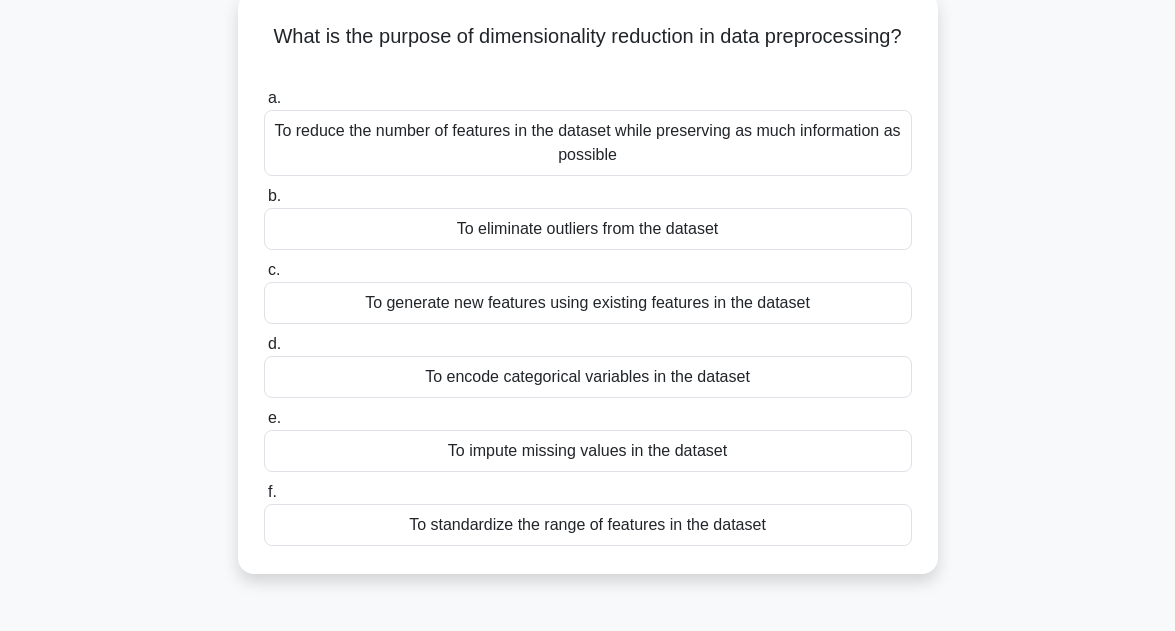 click on "To generate new features using existing features in the dataset" at bounding box center [588, 303] 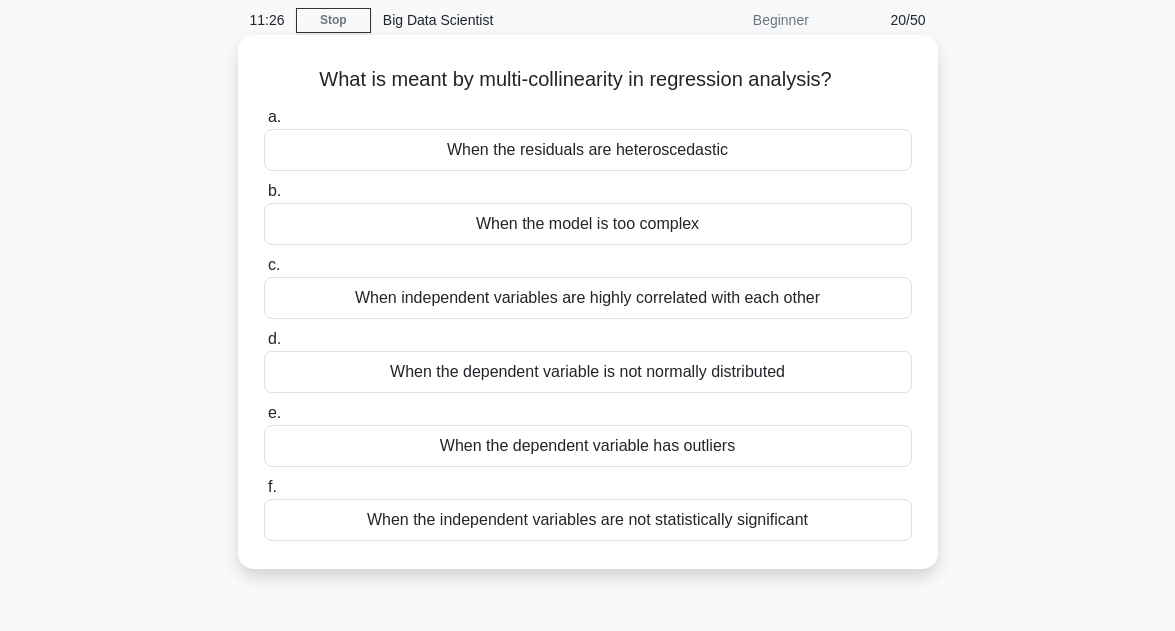 scroll, scrollTop: 80, scrollLeft: 0, axis: vertical 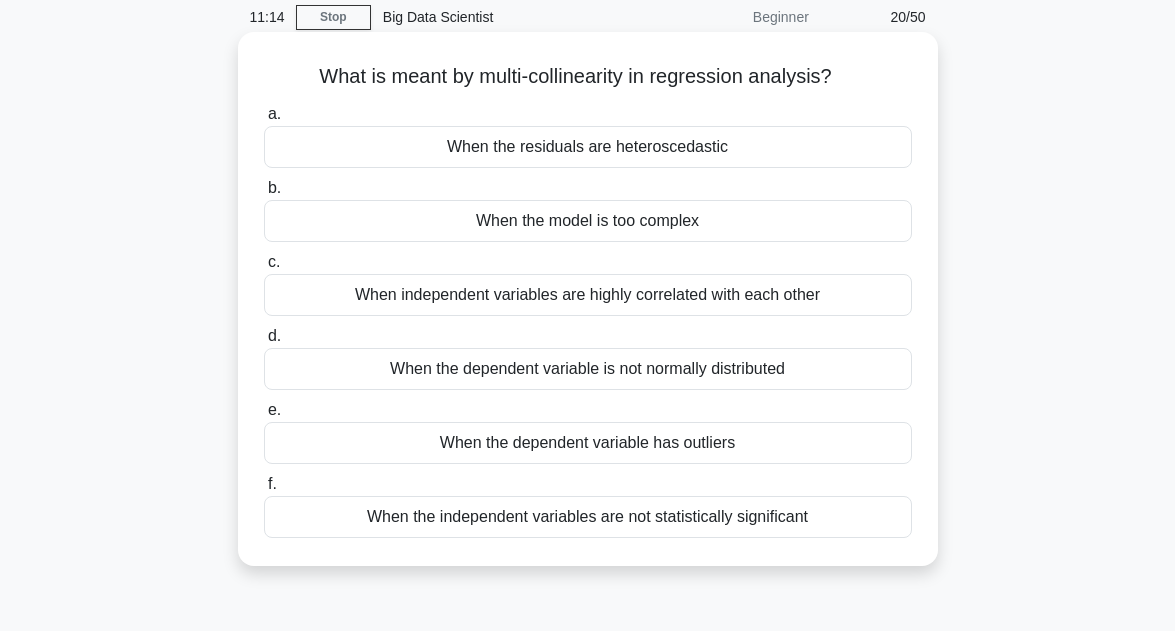 click on "When the dependent variable has outliers" at bounding box center (588, 443) 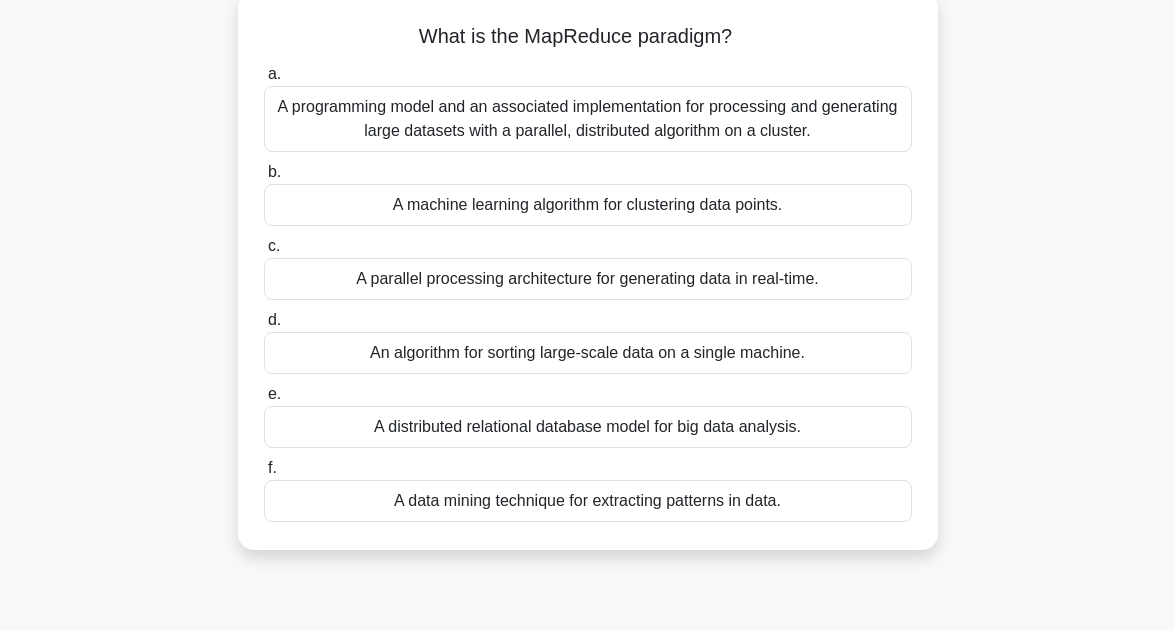 scroll, scrollTop: 160, scrollLeft: 0, axis: vertical 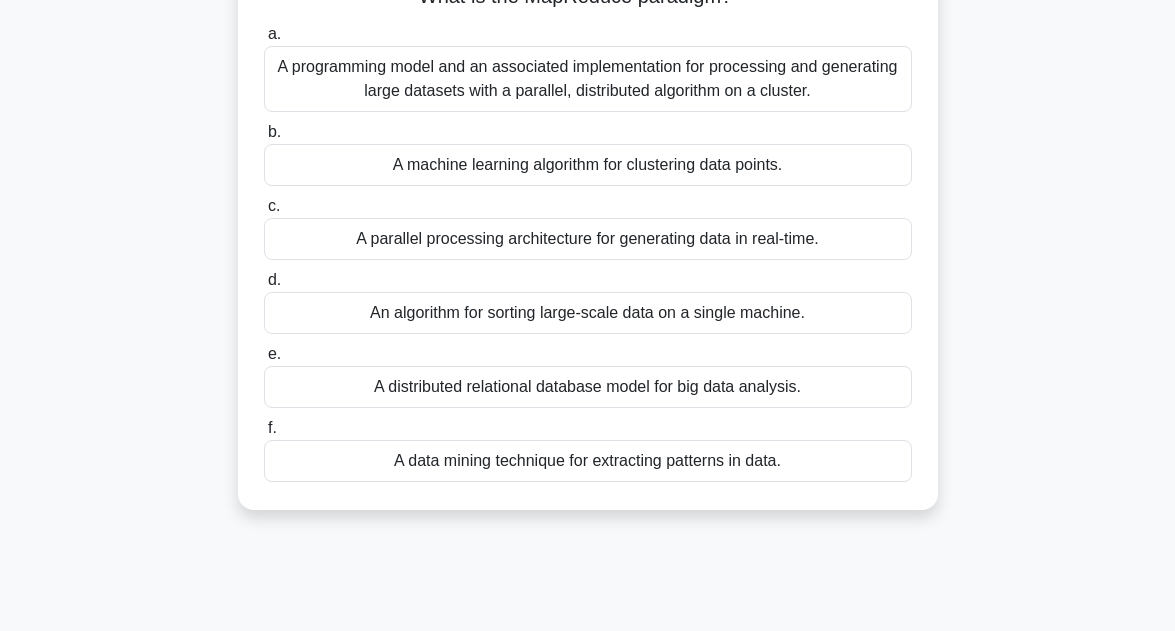 click on "A programming model and an associated implementation for processing and generating large datasets with a parallel, distributed algorithm on a cluster." at bounding box center (588, 79) 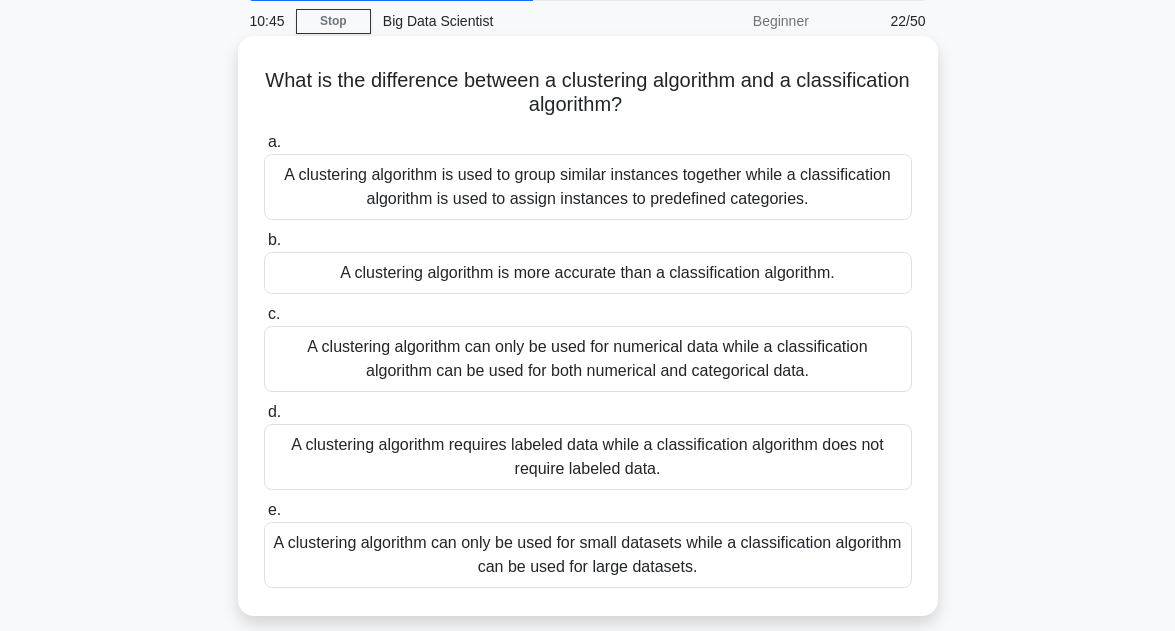 scroll, scrollTop: 80, scrollLeft: 0, axis: vertical 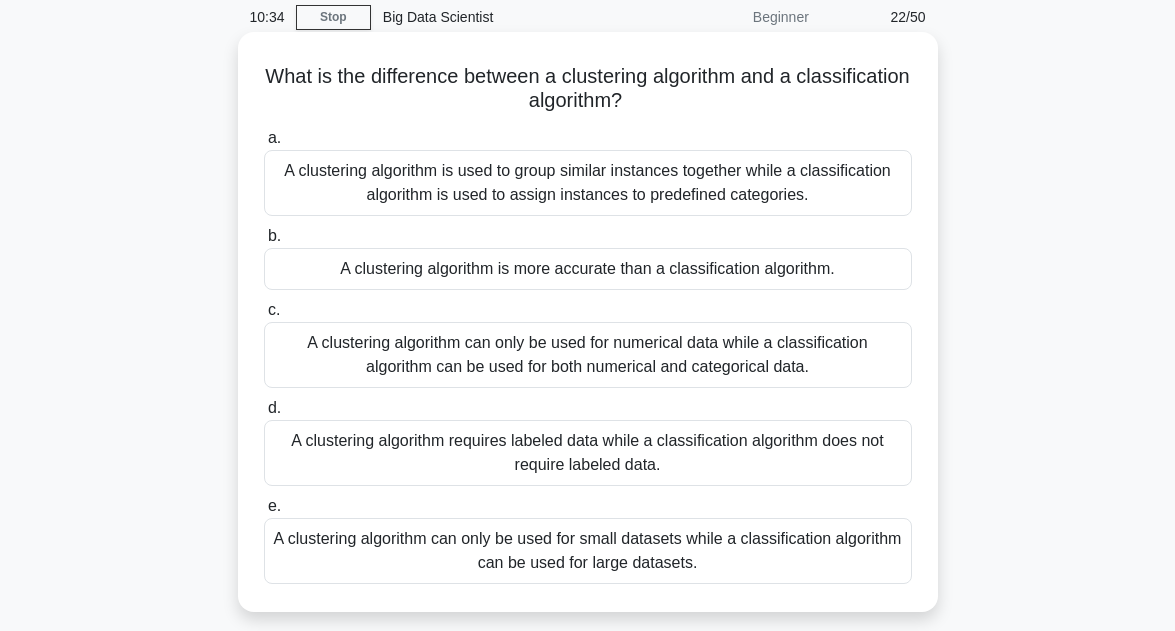 click on "A clustering algorithm is used to group similar instances together while a classification algorithm is used to assign instances to predefined categories." at bounding box center [588, 183] 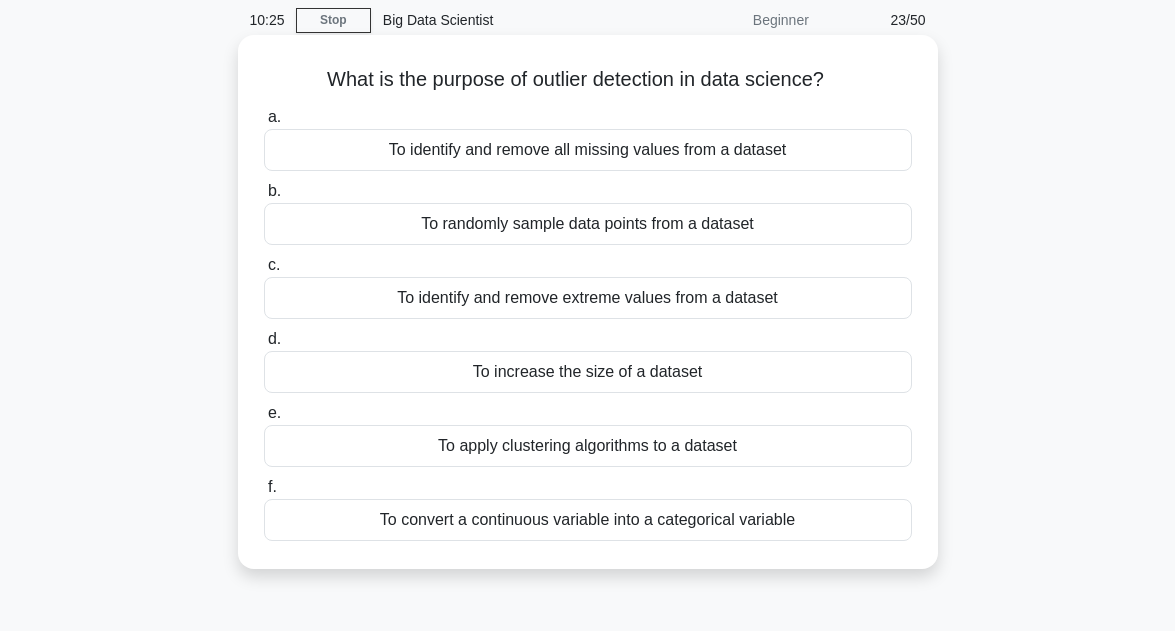 scroll, scrollTop: 80, scrollLeft: 0, axis: vertical 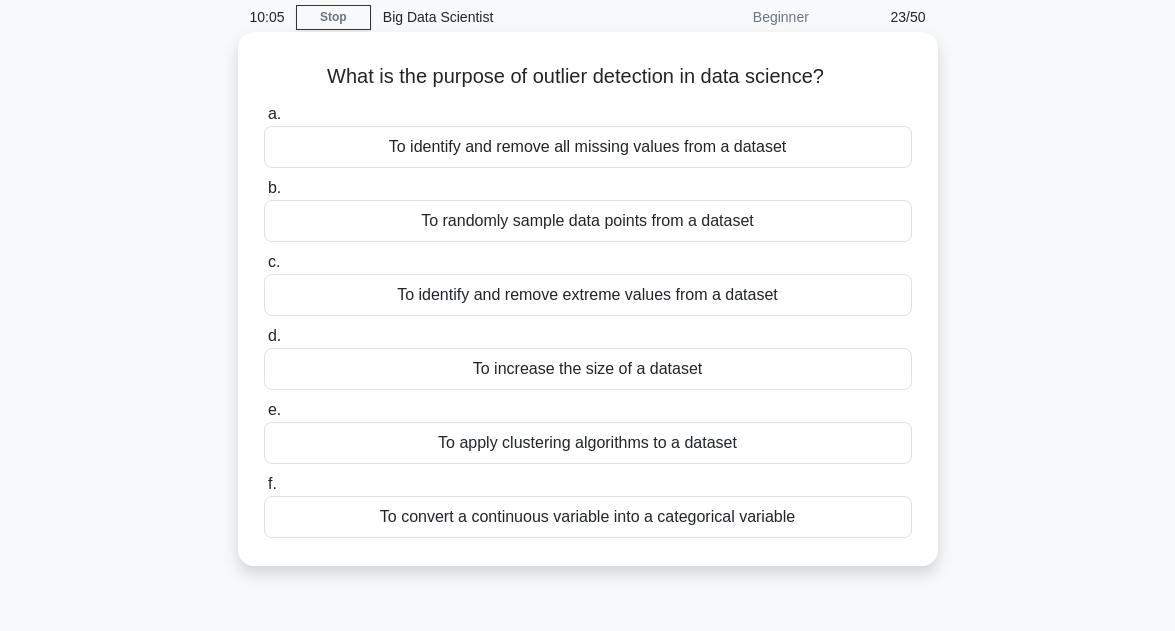 click on "To identify and remove all missing values from a dataset" at bounding box center (588, 147) 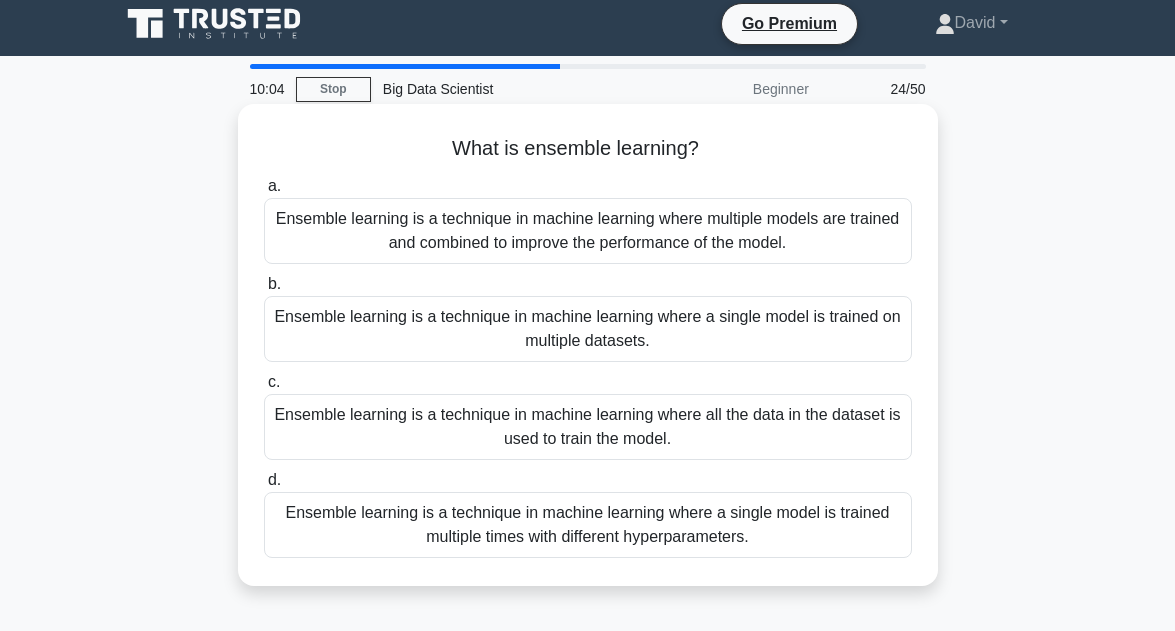 scroll, scrollTop: 0, scrollLeft: 0, axis: both 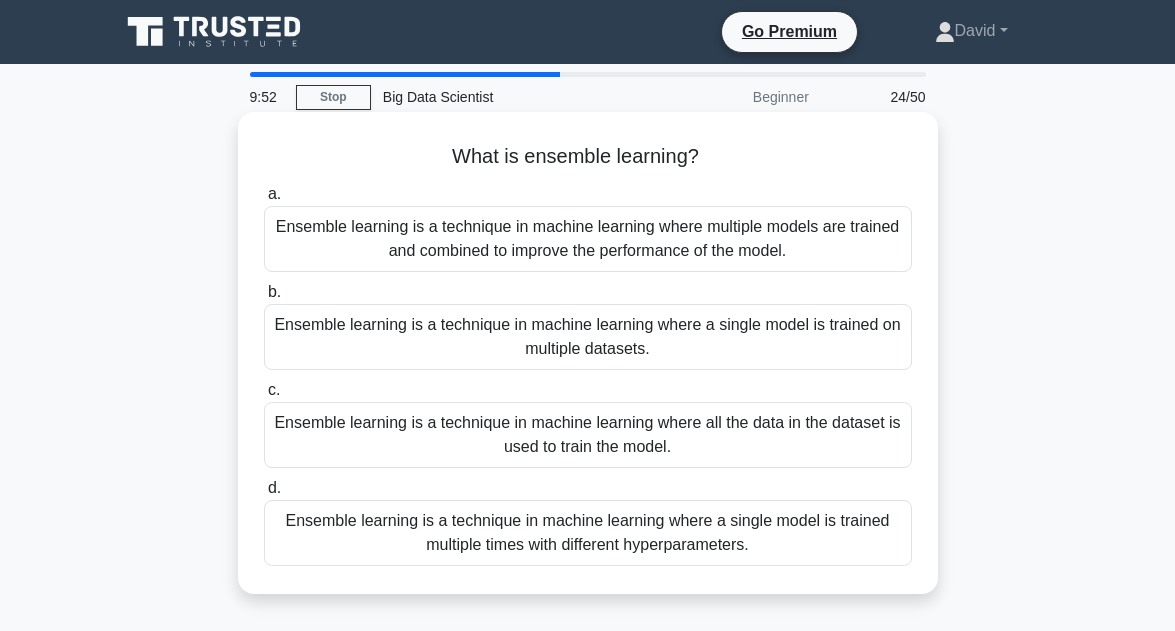 click on "Ensemble learning is a technique in machine learning where multiple models are trained and combined to improve the performance of the model." at bounding box center [588, 239] 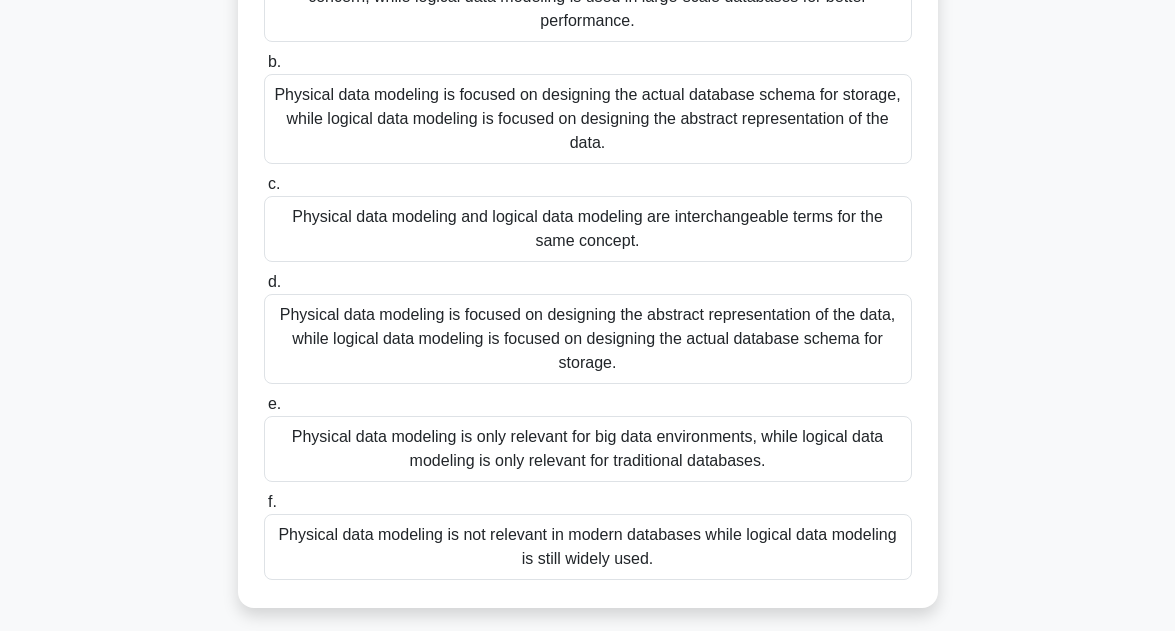scroll, scrollTop: 280, scrollLeft: 0, axis: vertical 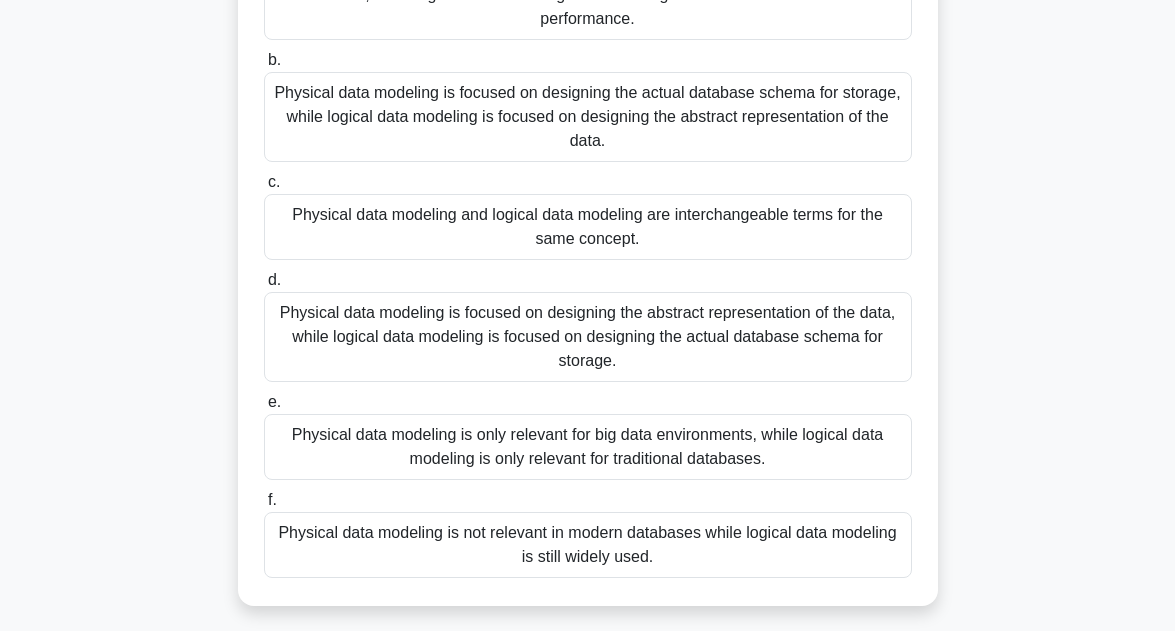 click on "Physical data modeling is focused on designing the actual database schema for storage, while logical data modeling is focused on designing the abstract representation of the data." at bounding box center (588, 117) 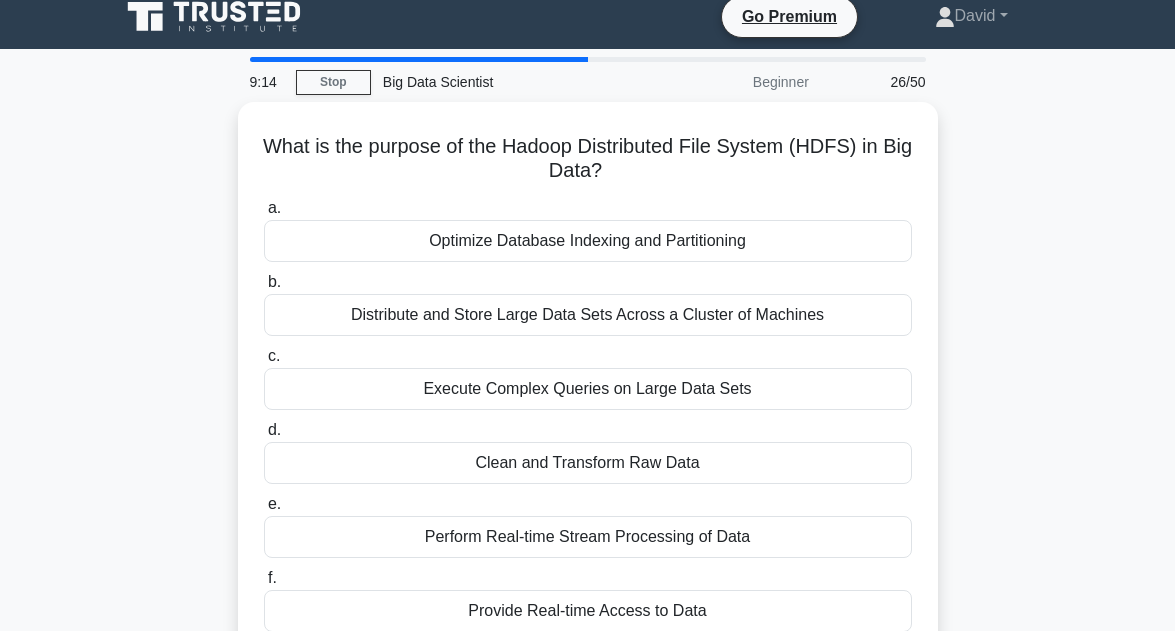 scroll, scrollTop: 0, scrollLeft: 0, axis: both 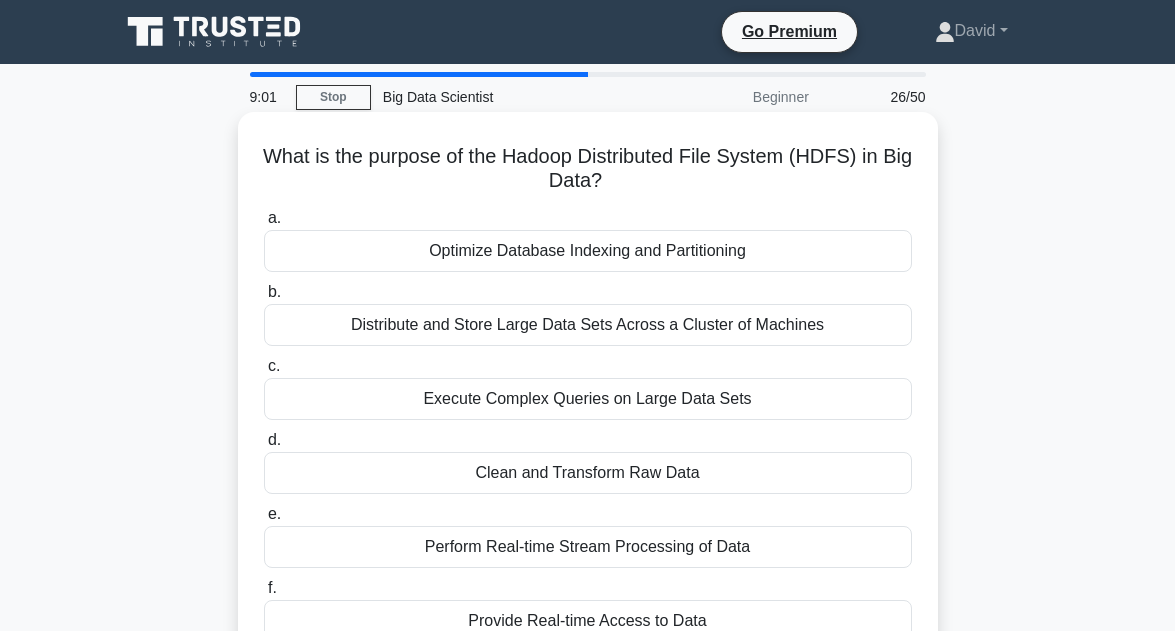 click on "Optimize Database Indexing and Partitioning" at bounding box center [588, 251] 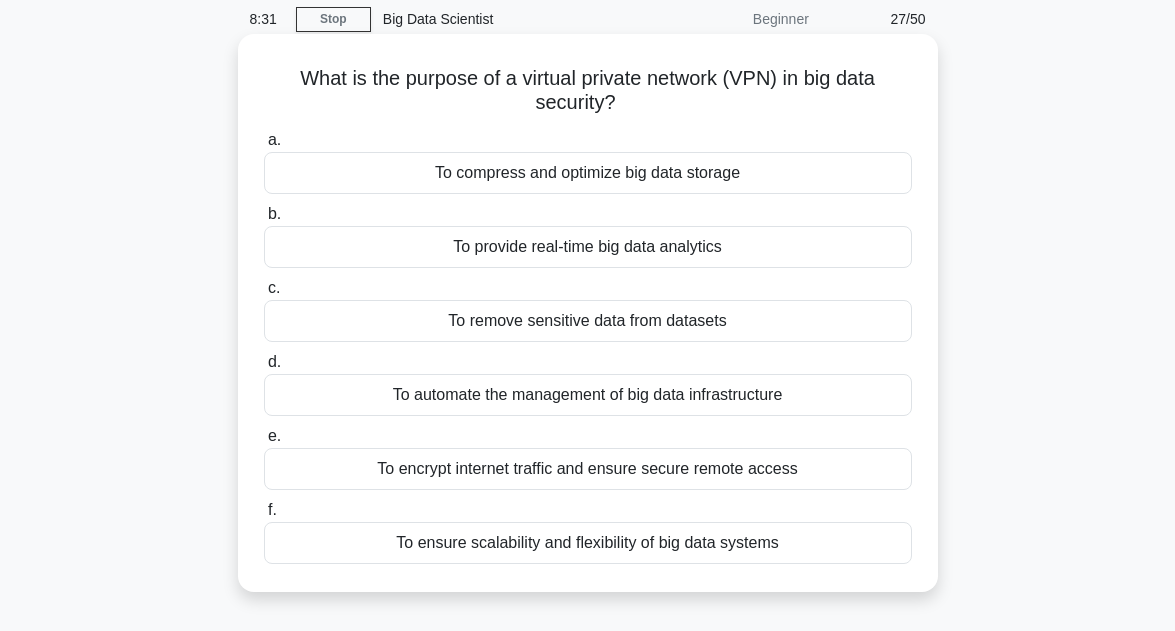 scroll, scrollTop: 80, scrollLeft: 0, axis: vertical 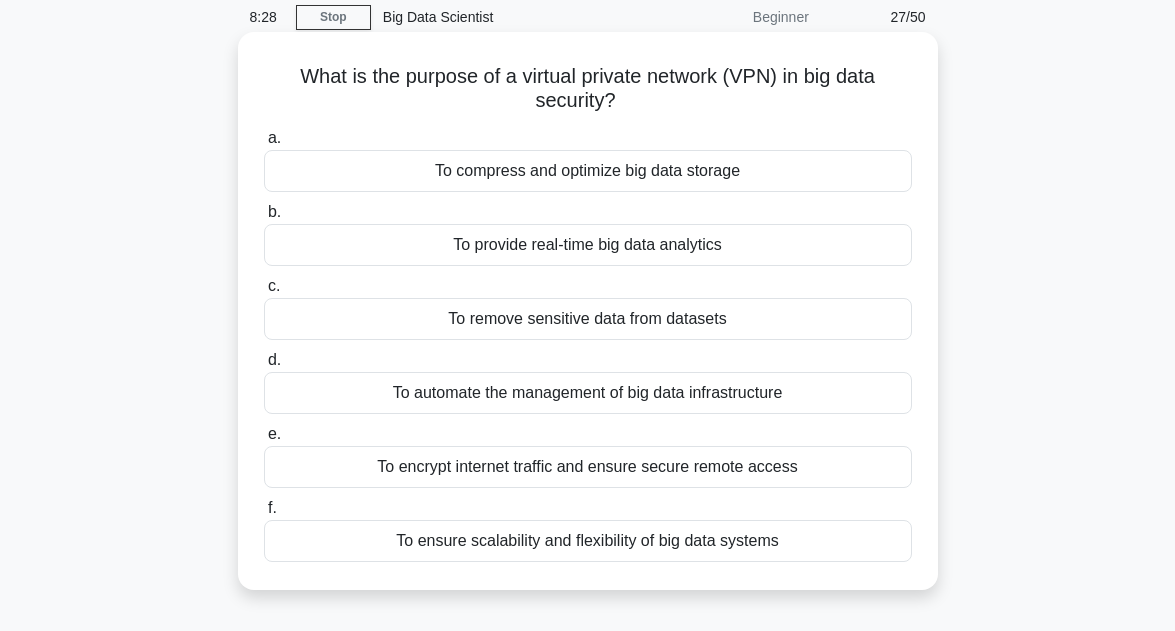 click on "To encrypt internet traffic and ensure secure remote access" at bounding box center (588, 467) 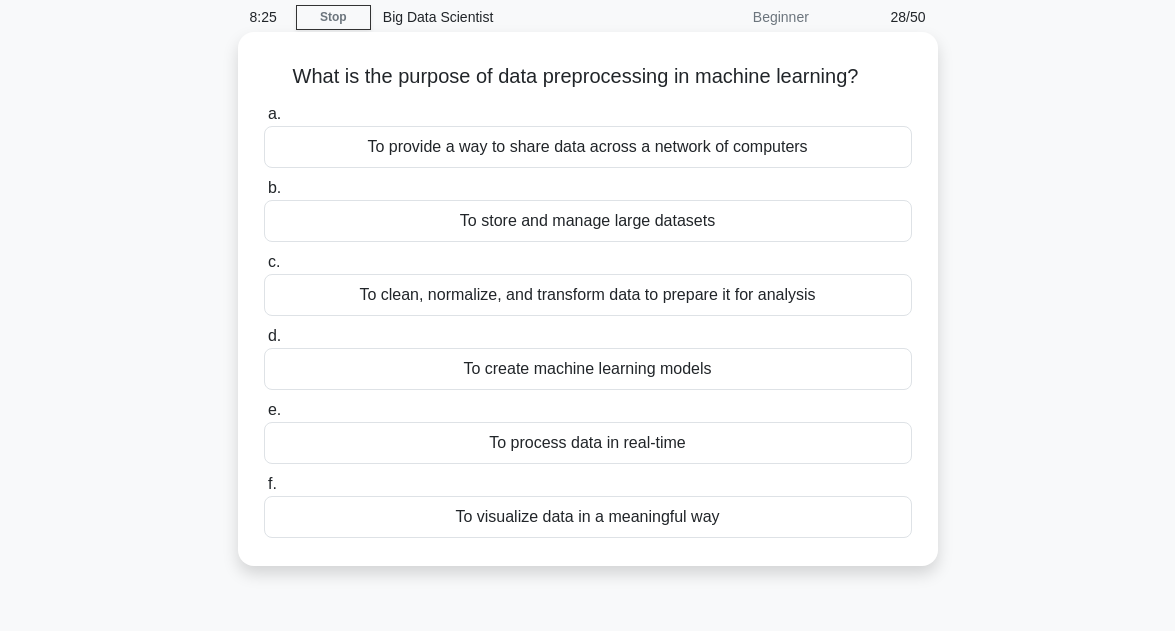 scroll, scrollTop: 0, scrollLeft: 0, axis: both 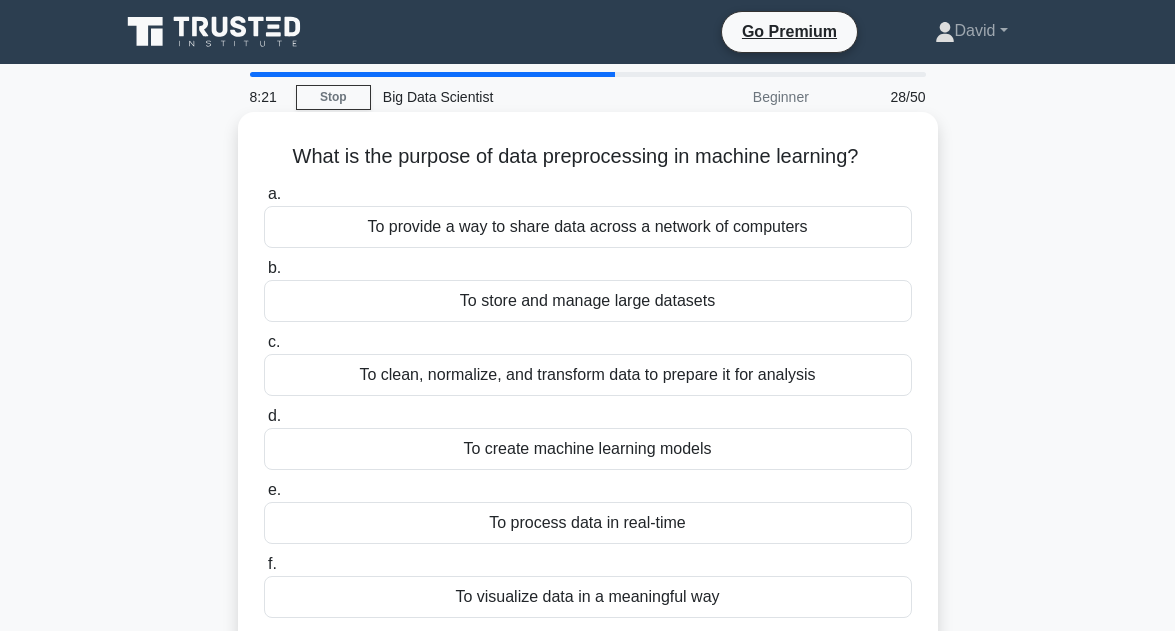 click on "To clean, normalize, and transform data to prepare it for analysis" at bounding box center [588, 375] 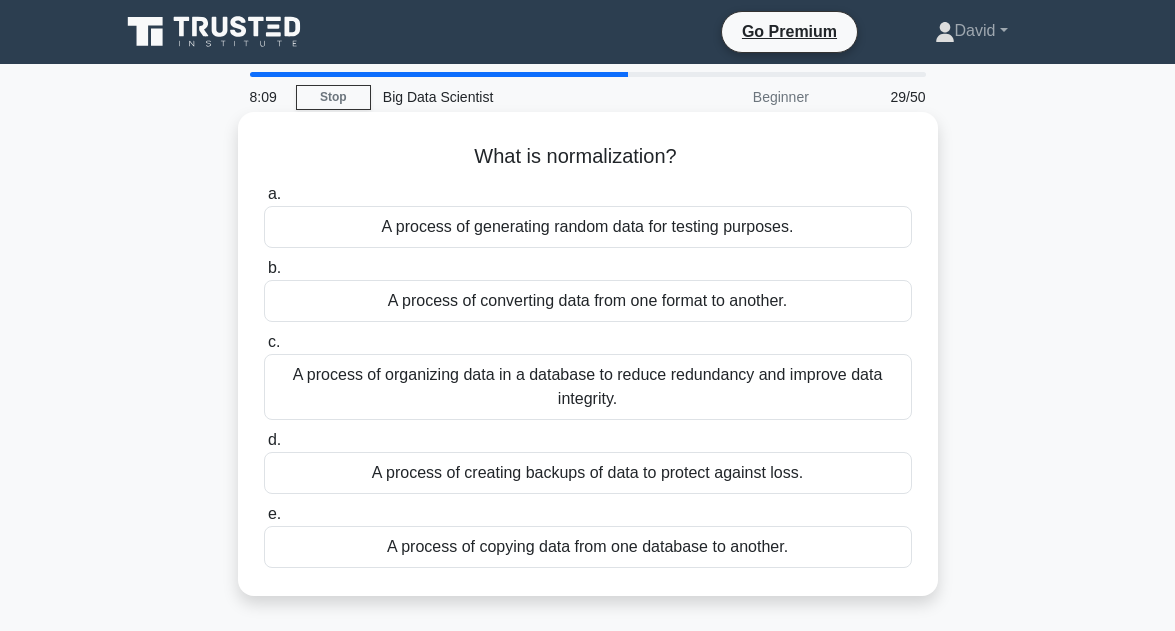 click on "A process of organizing data in a database to reduce redundancy and improve data integrity." at bounding box center (588, 387) 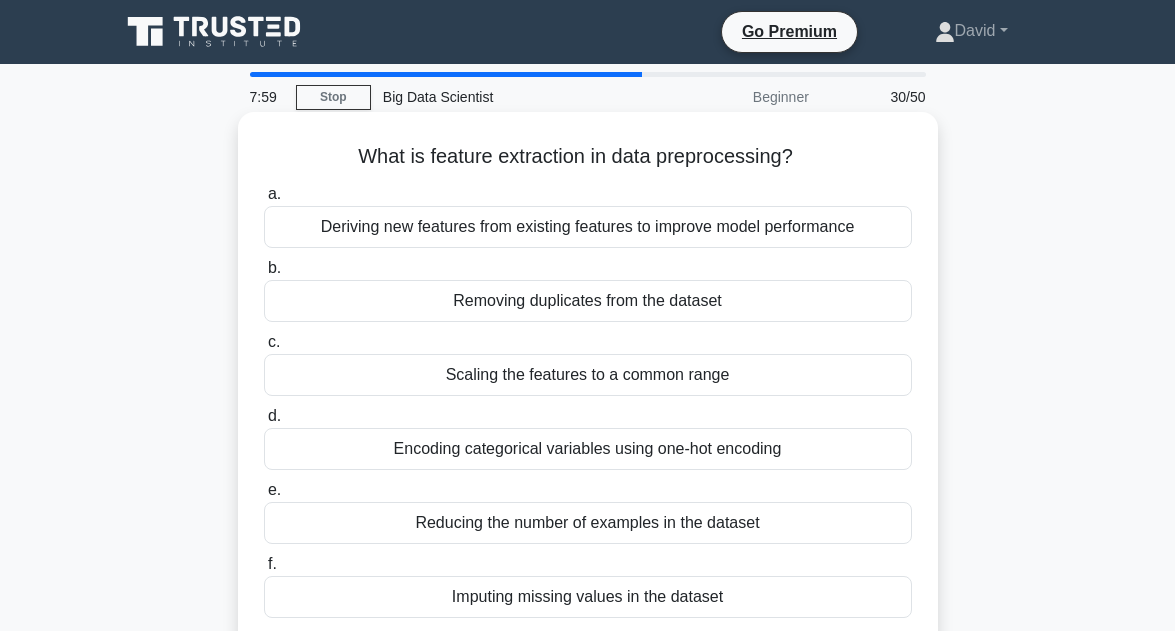 click on "Removing duplicates from the dataset" at bounding box center (588, 301) 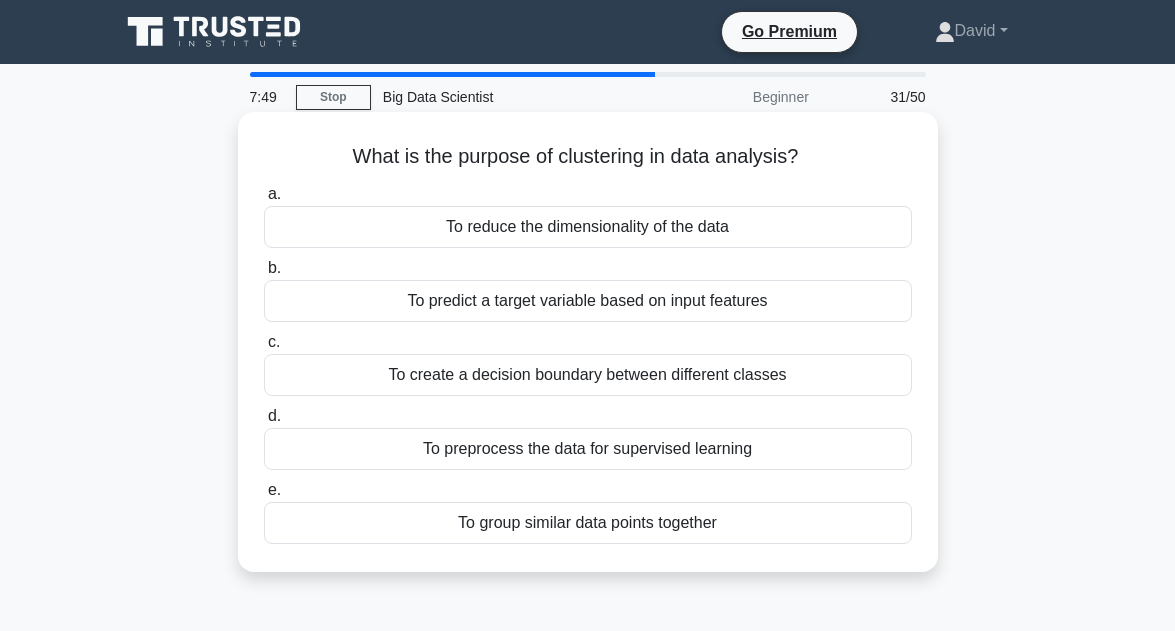 click on "To group similar data points together" at bounding box center [588, 523] 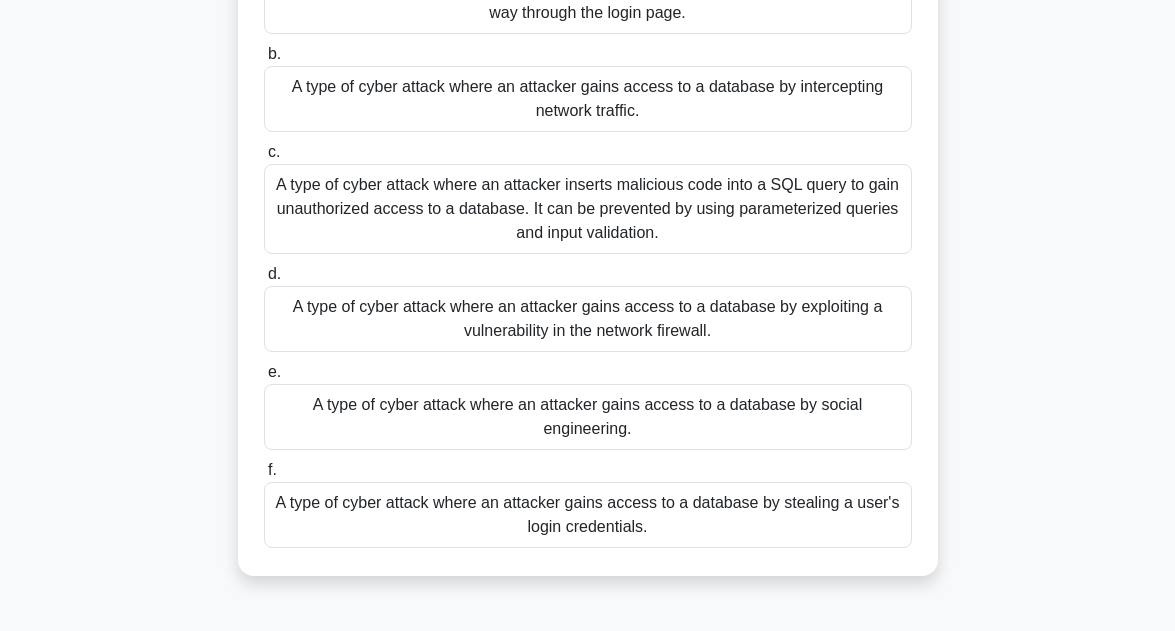 scroll, scrollTop: 240, scrollLeft: 0, axis: vertical 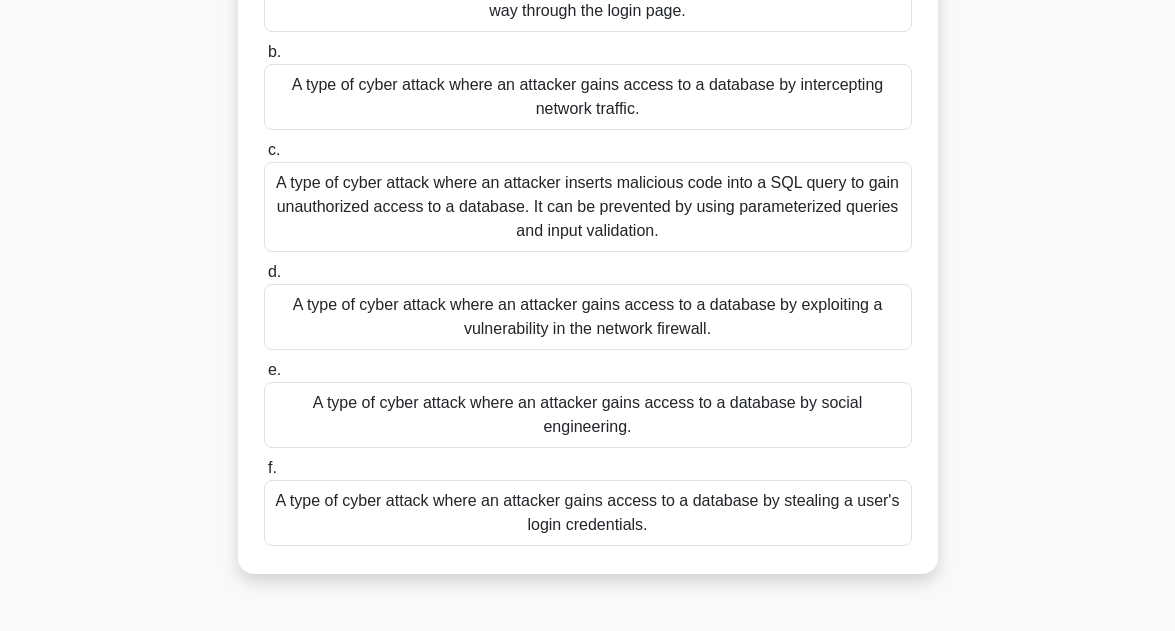 click on "A type of cyber attack where an attacker gains access to a database by exploiting a vulnerability in the network firewall." at bounding box center [588, 317] 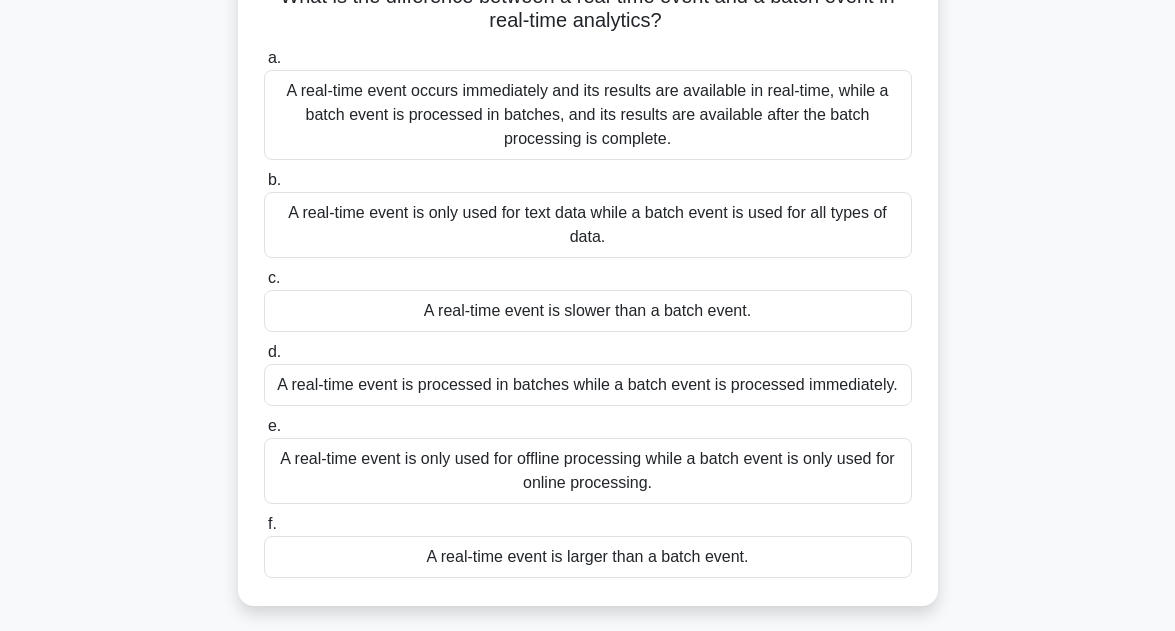 scroll, scrollTop: 120, scrollLeft: 0, axis: vertical 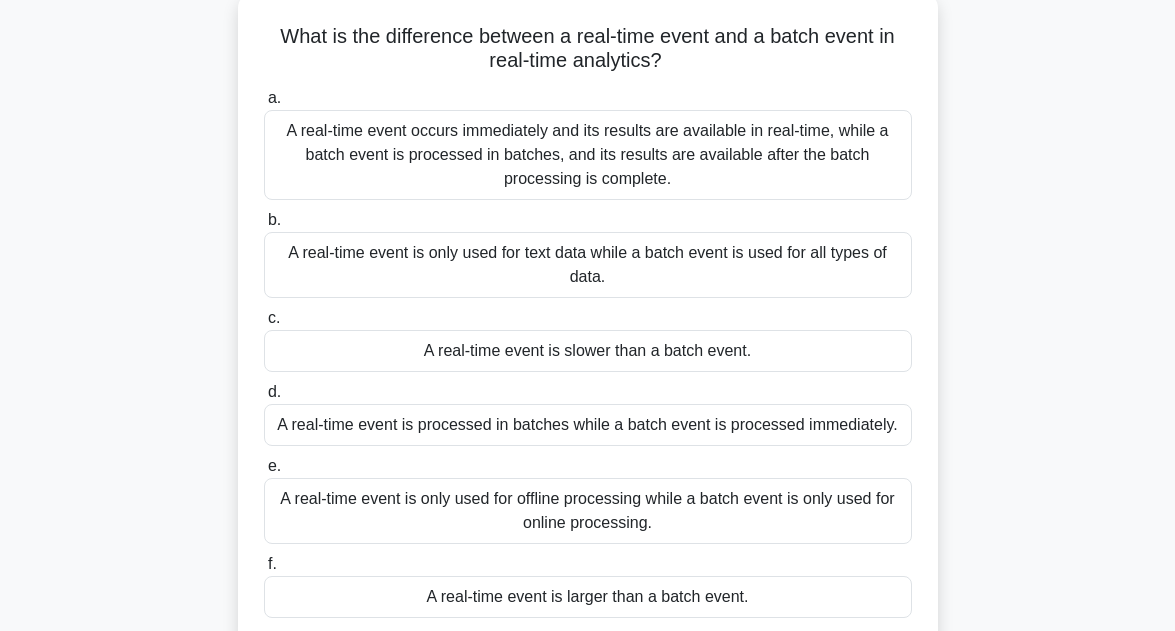 click on "A real-time event occurs immediately and its results are available in real-time, while a batch event is processed in batches, and its results are available after the batch processing is complete." at bounding box center (588, 155) 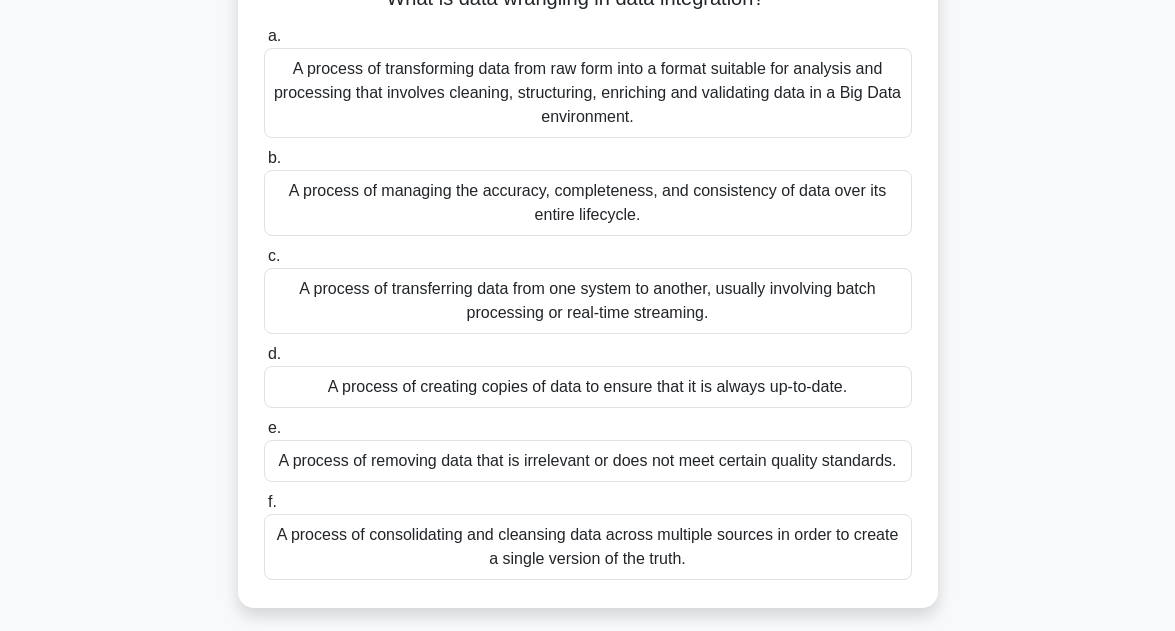 scroll, scrollTop: 160, scrollLeft: 0, axis: vertical 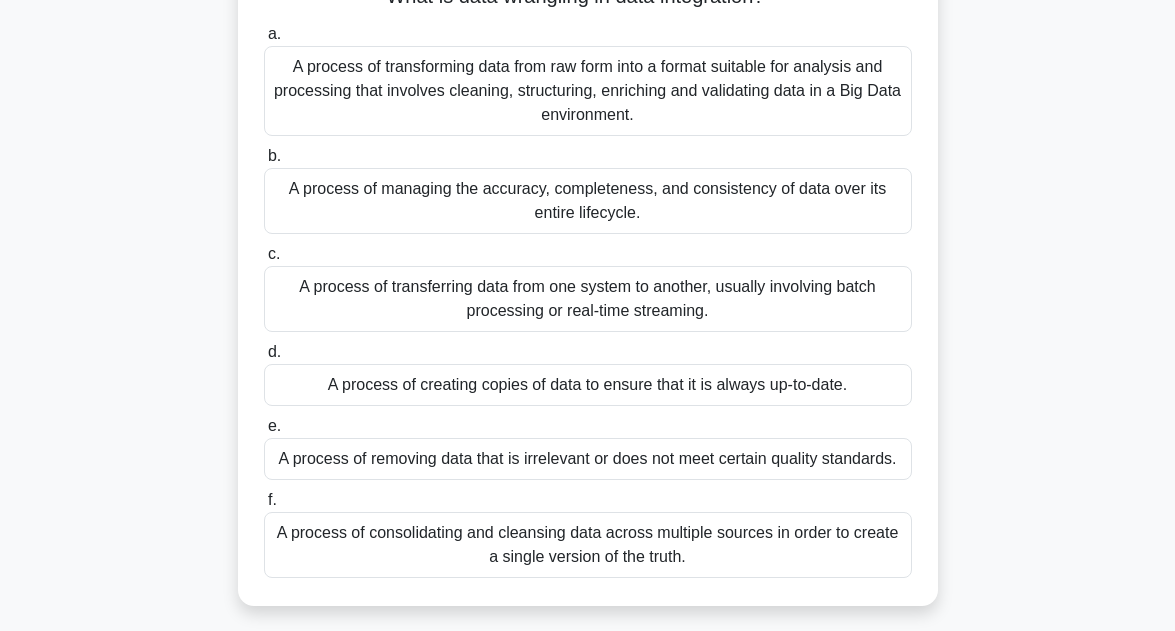 click on "A process of removing data that is irrelevant or does not meet certain quality standards." at bounding box center [588, 459] 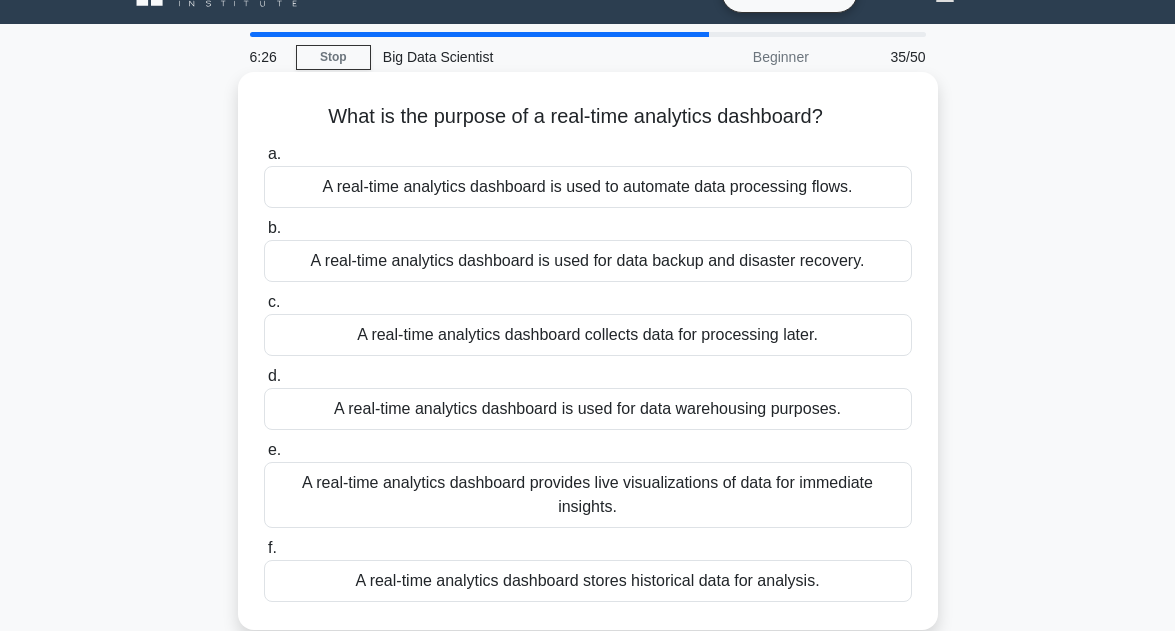 scroll, scrollTop: 80, scrollLeft: 0, axis: vertical 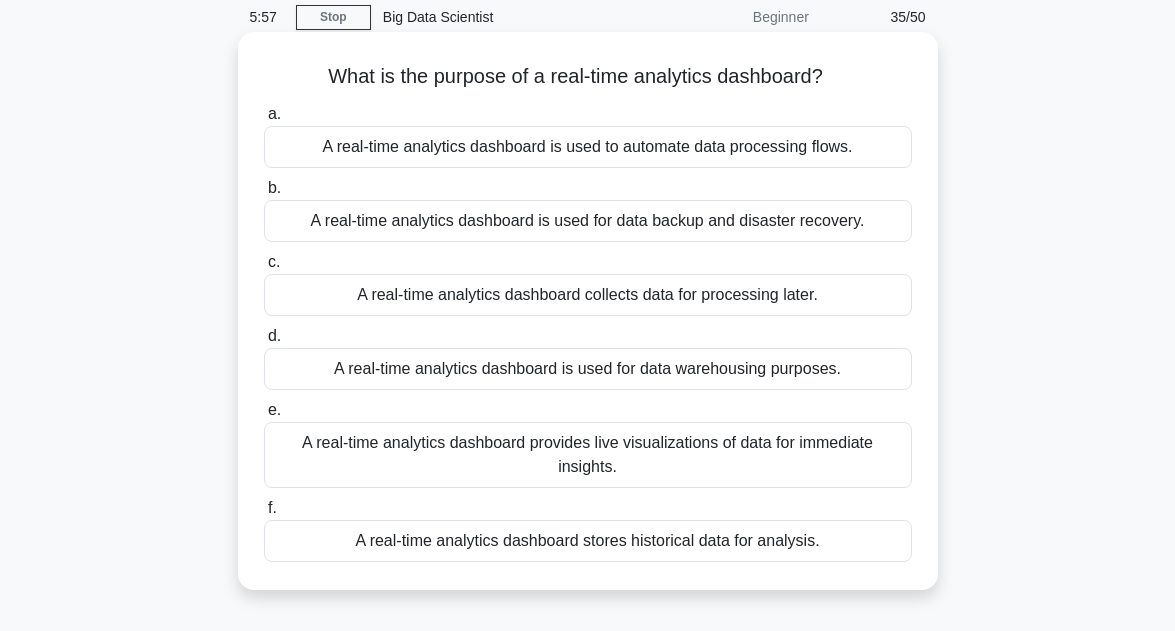 click on "A real-time analytics dashboard provides live visualizations of data for immediate insights." at bounding box center (588, 455) 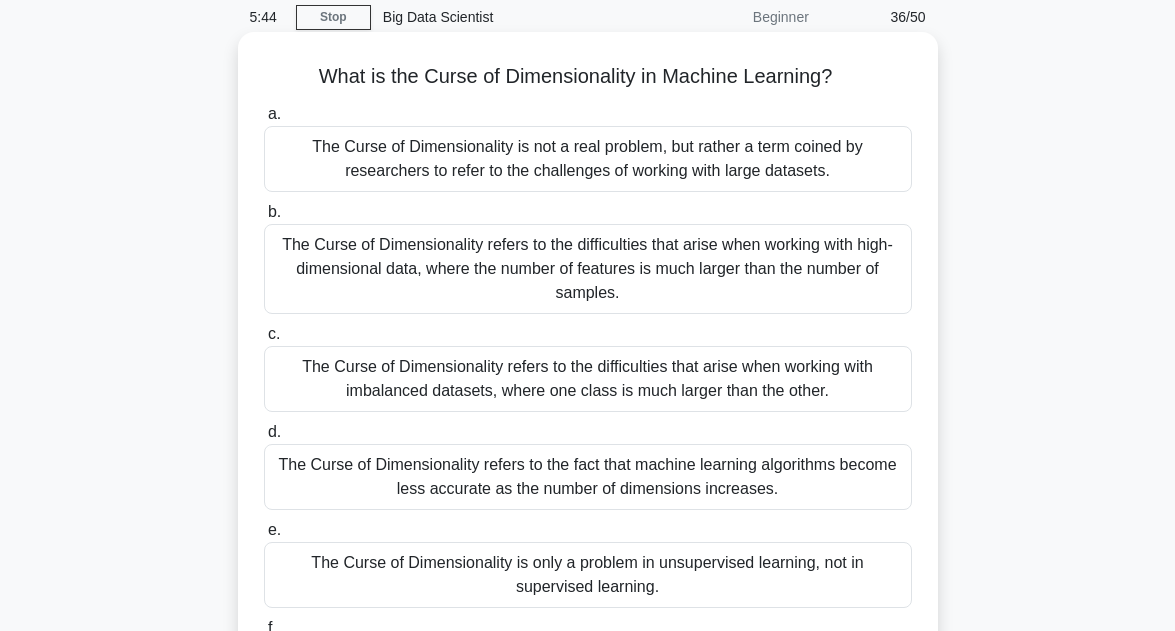 scroll, scrollTop: 120, scrollLeft: 0, axis: vertical 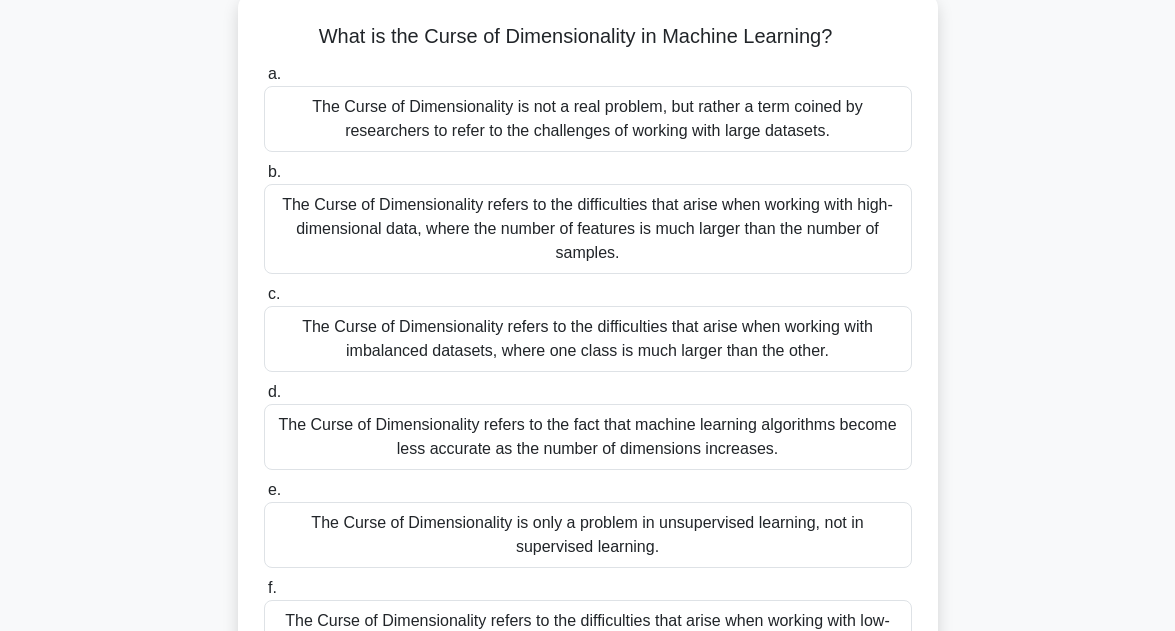 click on "The Curse of Dimensionality refers to the difficulties that arise when working with high-dimensional data, where the number of features is much larger than the number of samples." at bounding box center (588, 229) 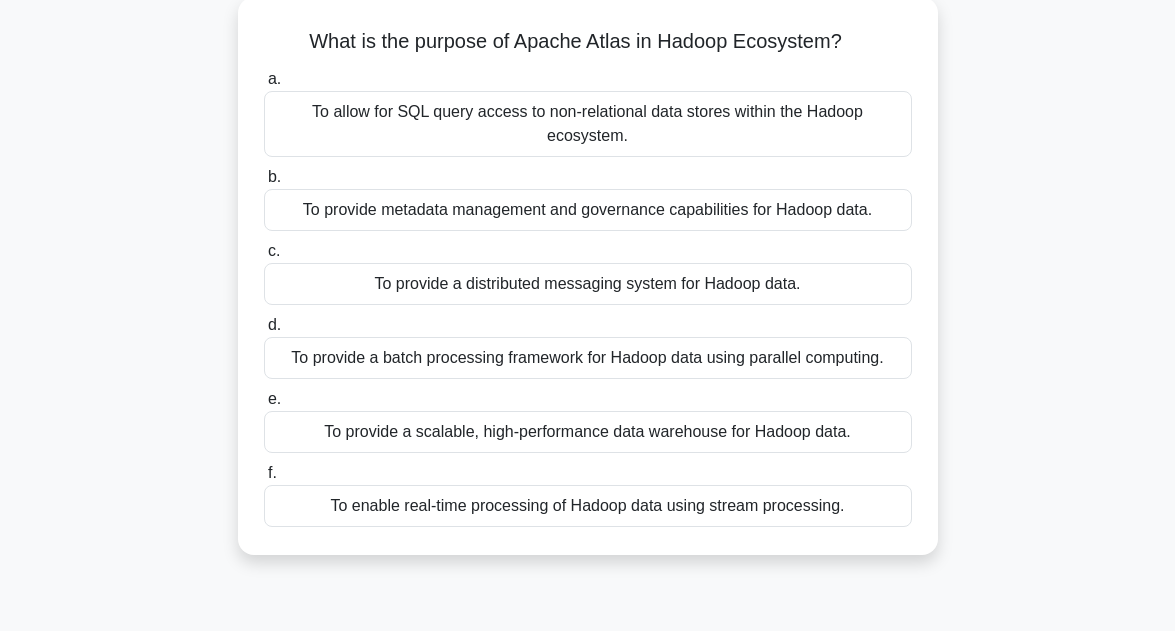 scroll, scrollTop: 0, scrollLeft: 0, axis: both 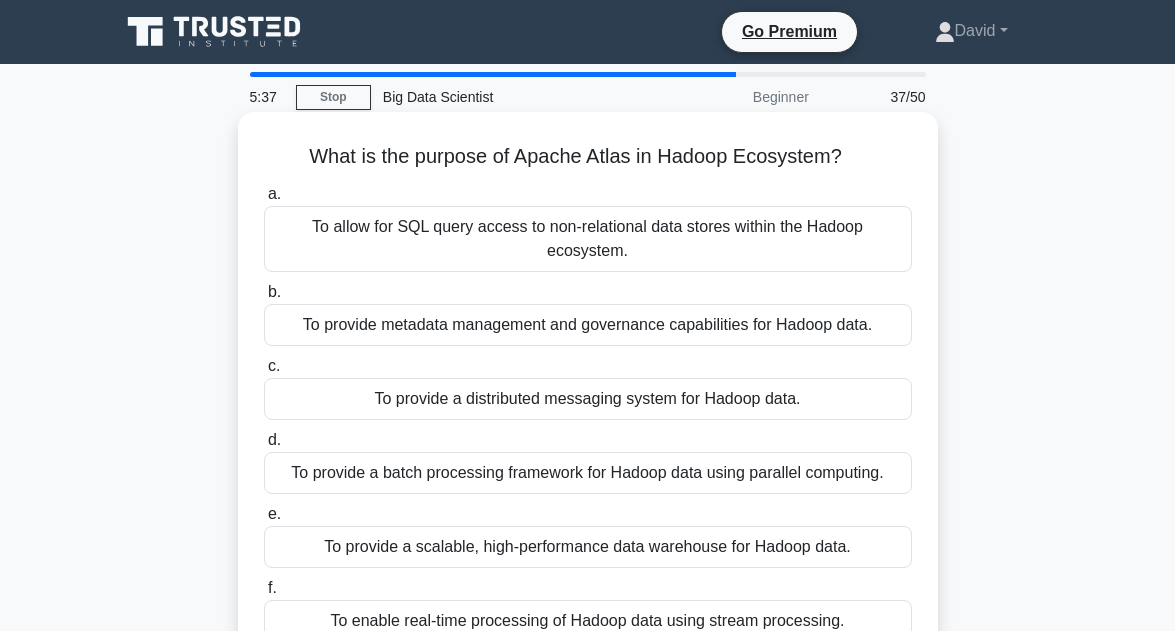 click on "To provide a distributed messaging system for Hadoop data." at bounding box center [588, 399] 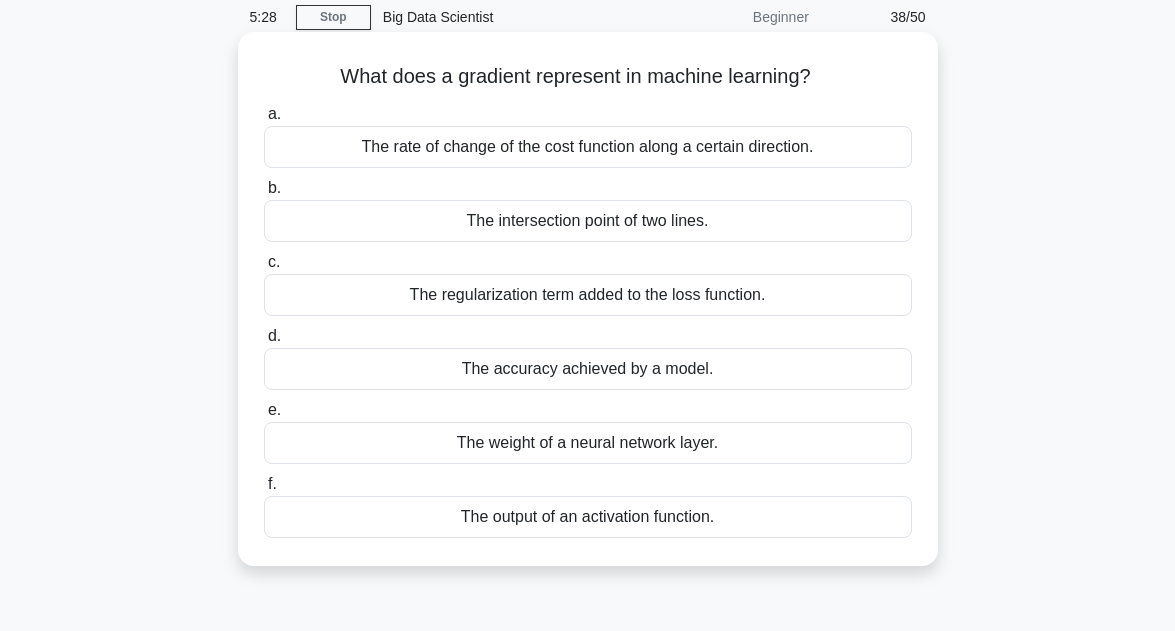 scroll, scrollTop: 40, scrollLeft: 0, axis: vertical 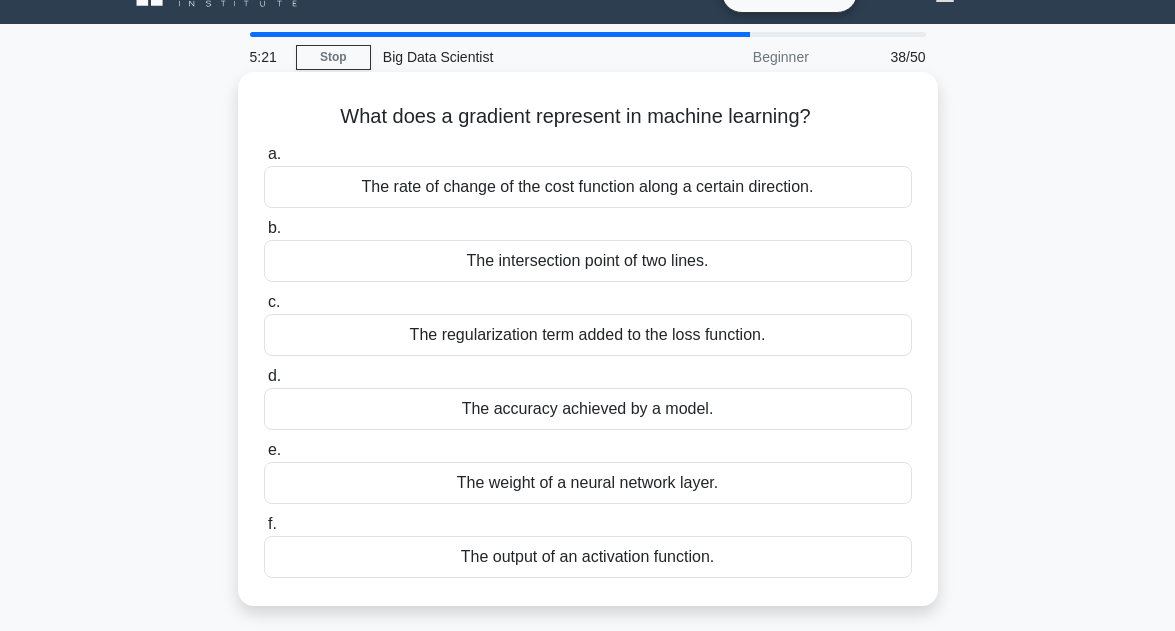 click on "The rate of change of the cost function along a certain direction." at bounding box center (588, 187) 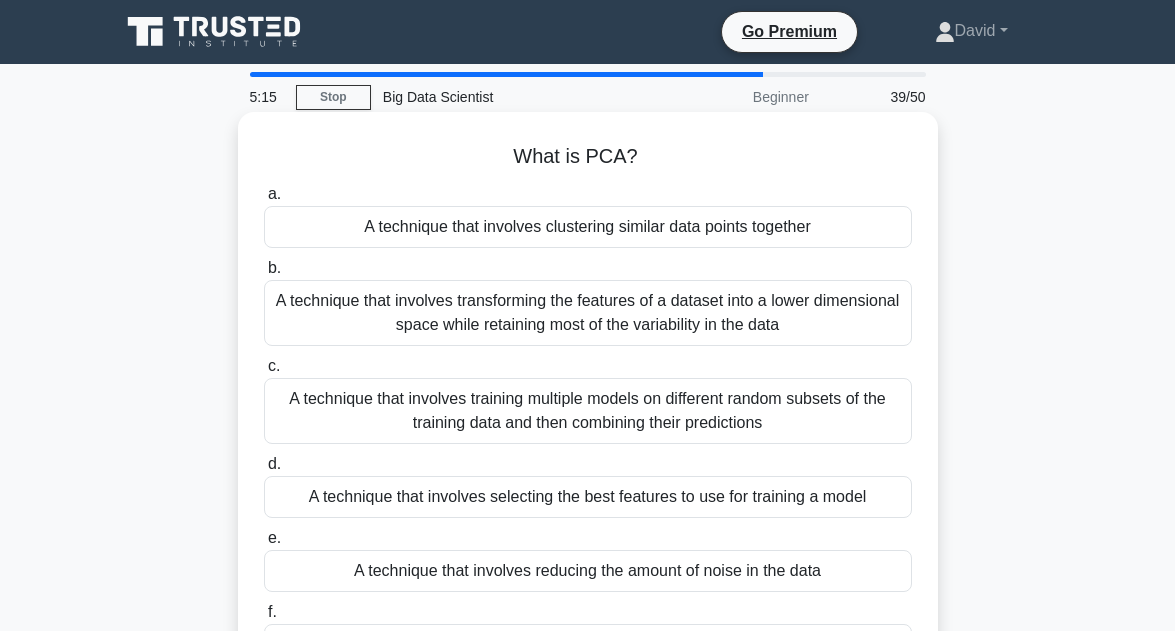 scroll, scrollTop: 40, scrollLeft: 0, axis: vertical 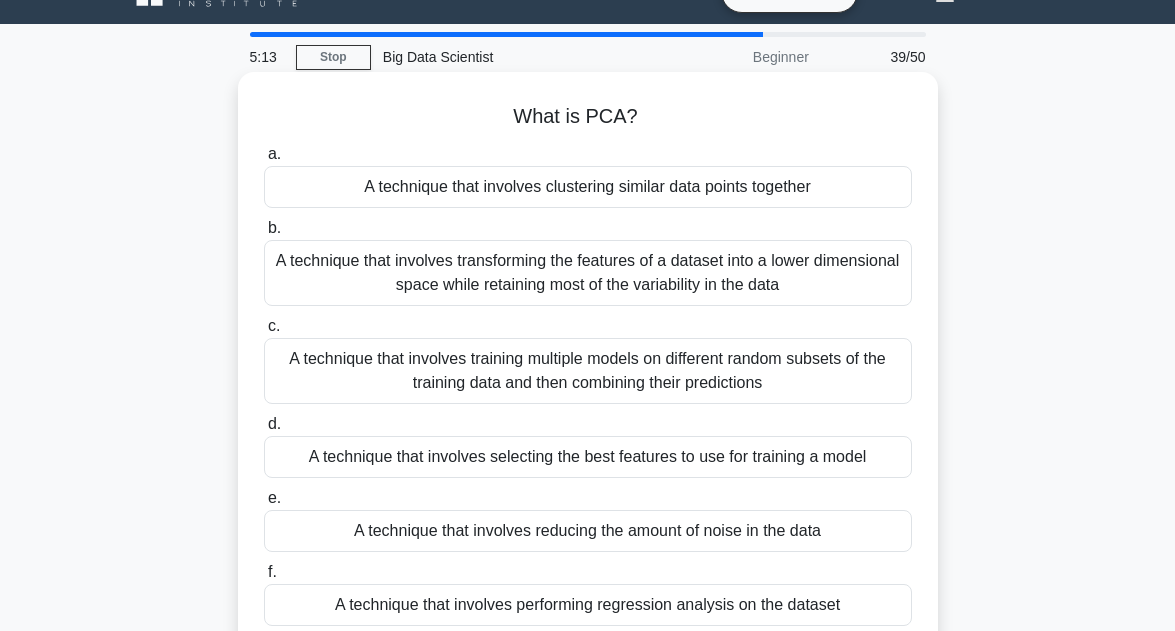 click on "A technique that involves training multiple models on different random subsets of the training data and then combining their predictions" at bounding box center [588, 371] 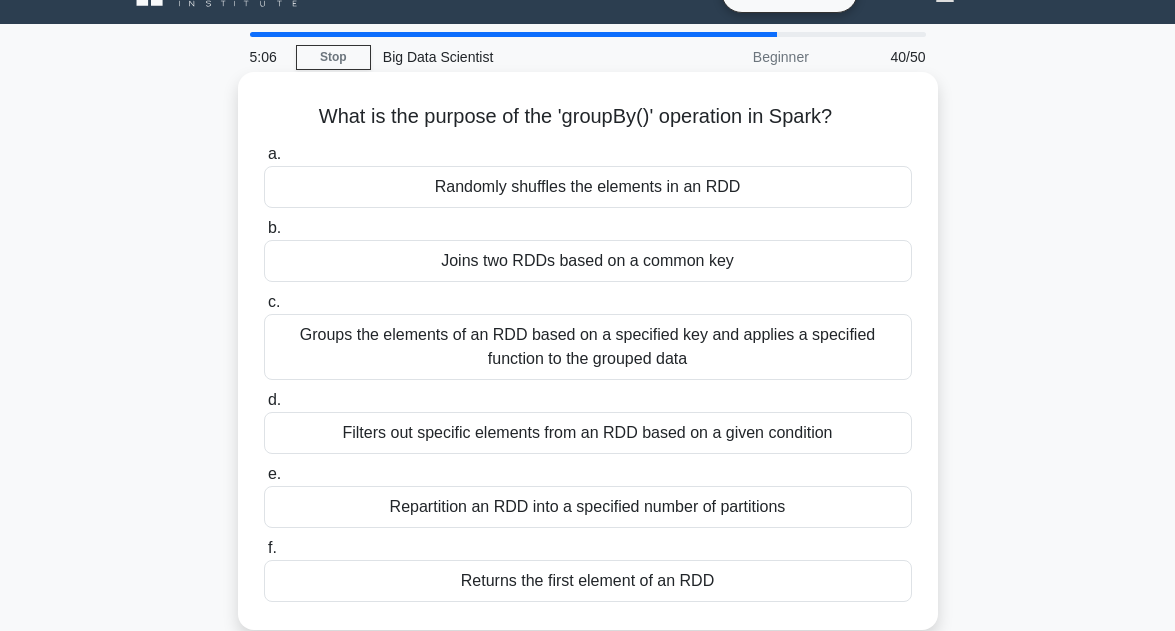 scroll, scrollTop: 80, scrollLeft: 0, axis: vertical 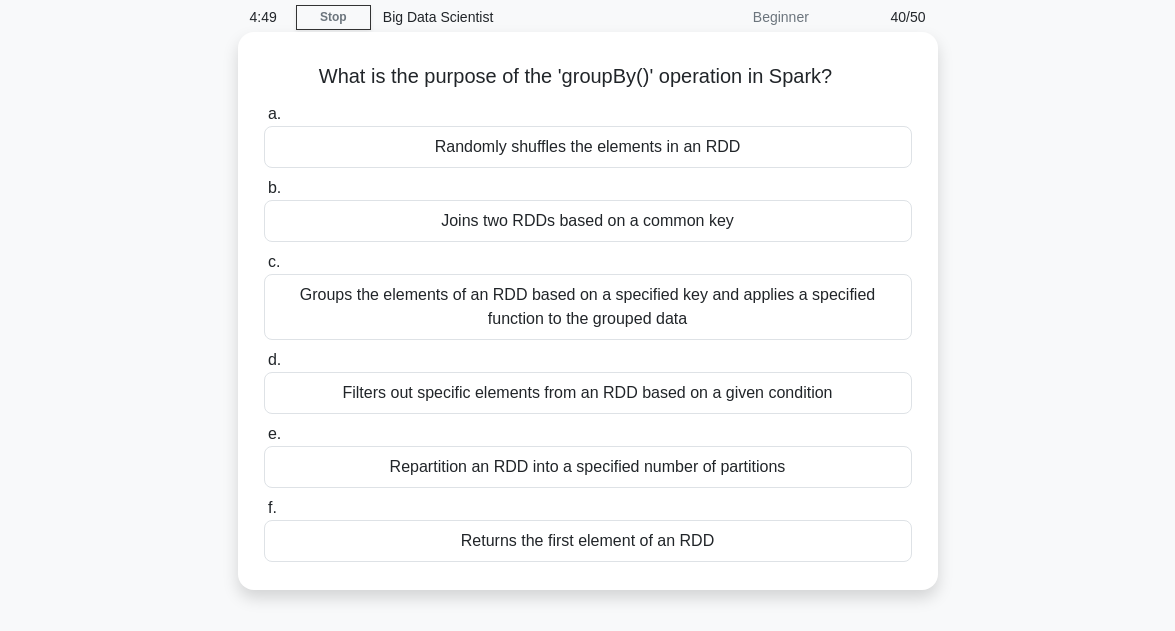 click on "Groups the elements of an RDD based on a specified key and applies a specified function to the grouped data" at bounding box center (588, 307) 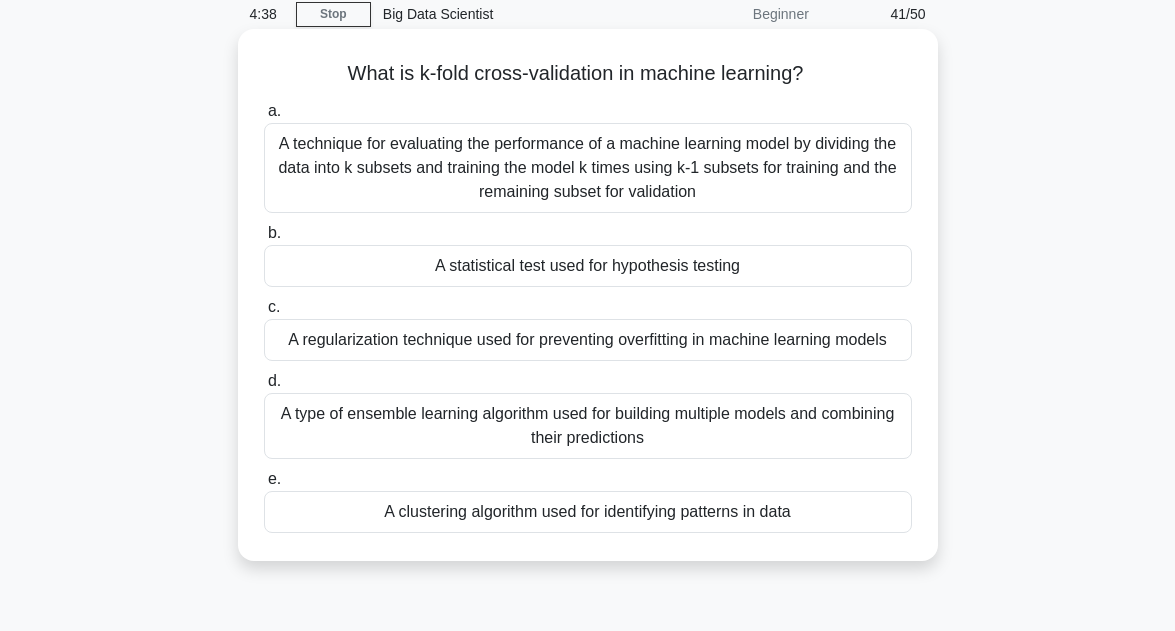 scroll, scrollTop: 80, scrollLeft: 0, axis: vertical 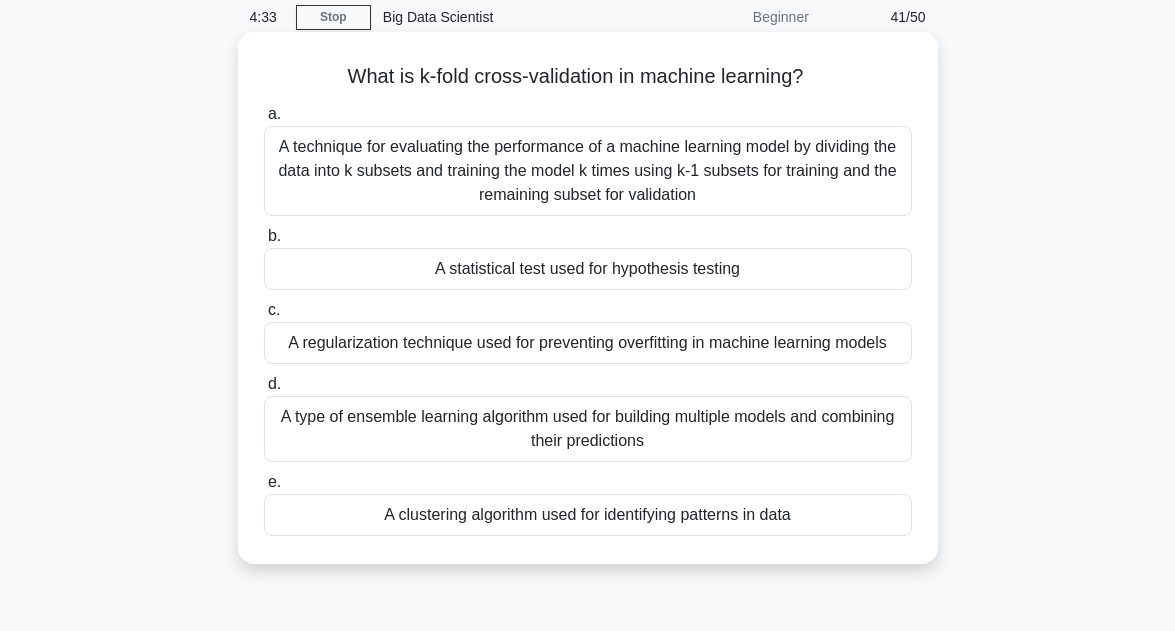click on "A technique for evaluating the performance of a machine learning model by dividing the data into k subsets and training the model k times using k-1 subsets for training and the remaining subset for validation" at bounding box center (588, 171) 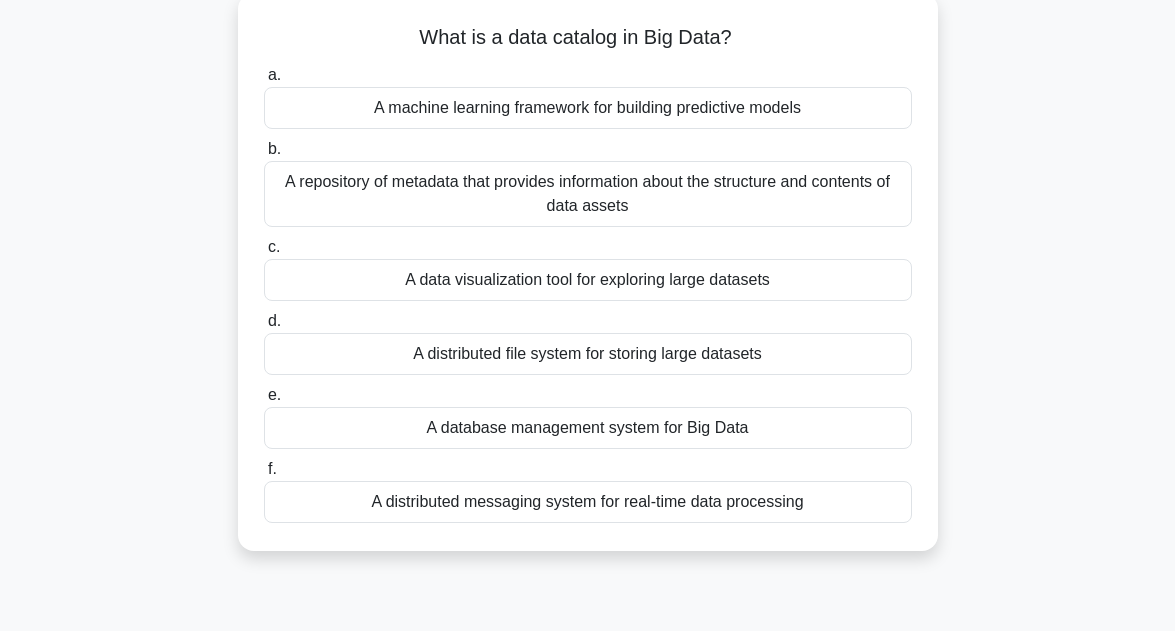 scroll, scrollTop: 120, scrollLeft: 0, axis: vertical 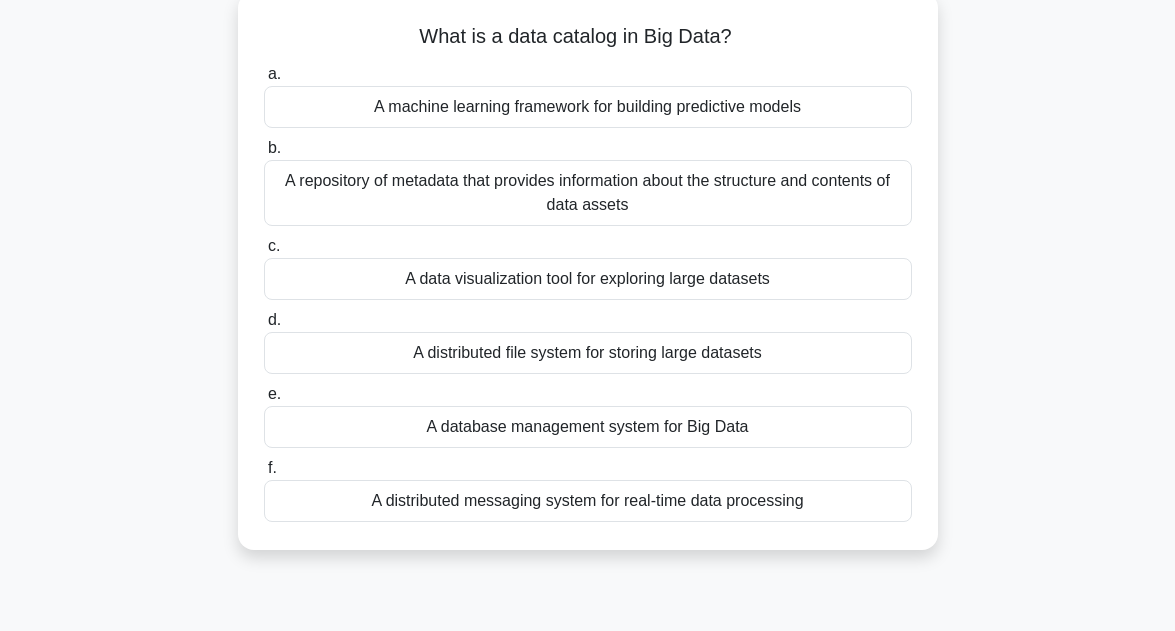 click on "A repository of metadata that provides information about the structure and contents of data assets" at bounding box center (588, 193) 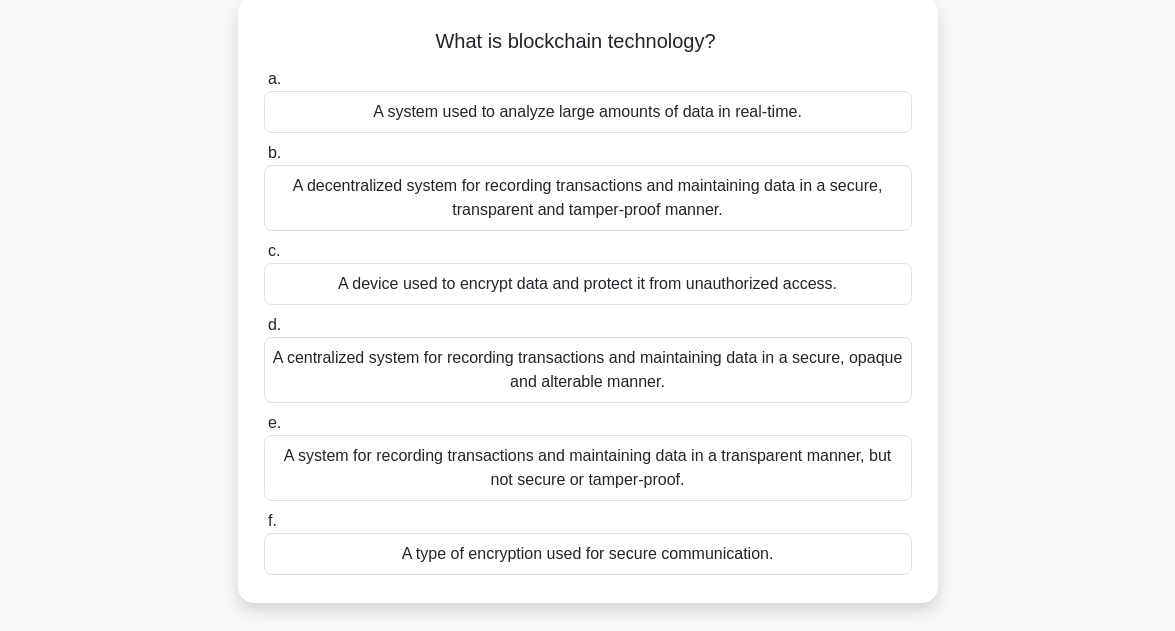 scroll, scrollTop: 0, scrollLeft: 0, axis: both 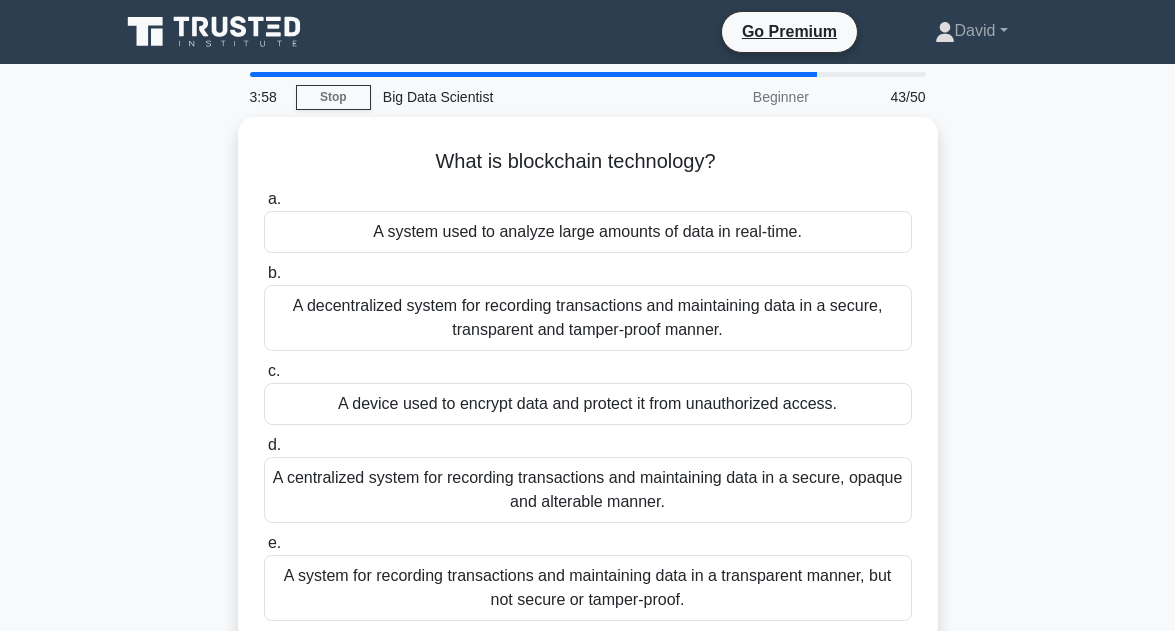 click on "3:58
Stop
Big Data Scientist
Beginner
43/50
What is blockchain technology?
.spinner_0XTQ{transform-origin:center;animation:spinner_y6GP .75s linear infinite}@keyframes spinner_y6GP{100%{transform:rotate(360deg)}}
a.
b." at bounding box center [587, 572] 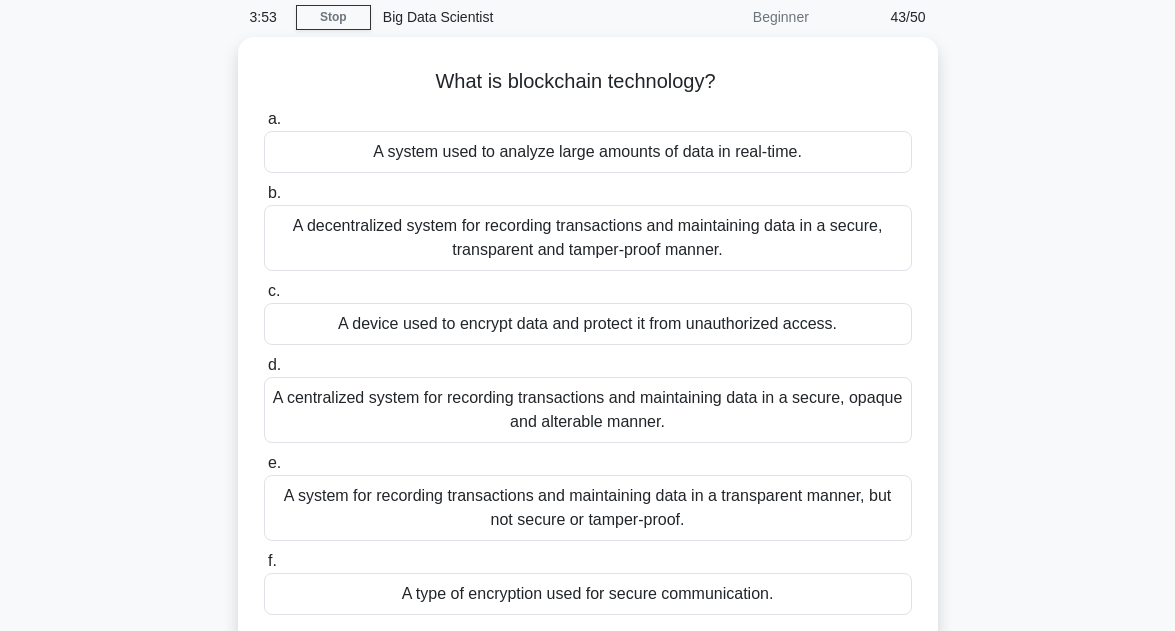 scroll, scrollTop: 120, scrollLeft: 0, axis: vertical 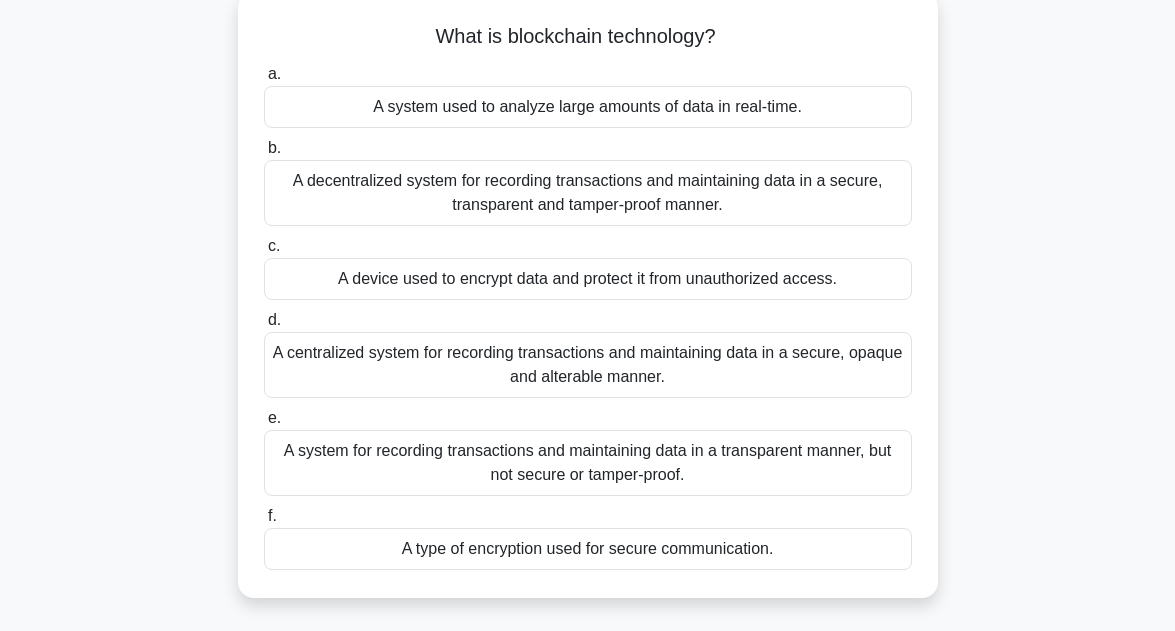 click on "A centralized system for recording transactions and maintaining data in a secure, opaque and alterable manner." at bounding box center (588, 365) 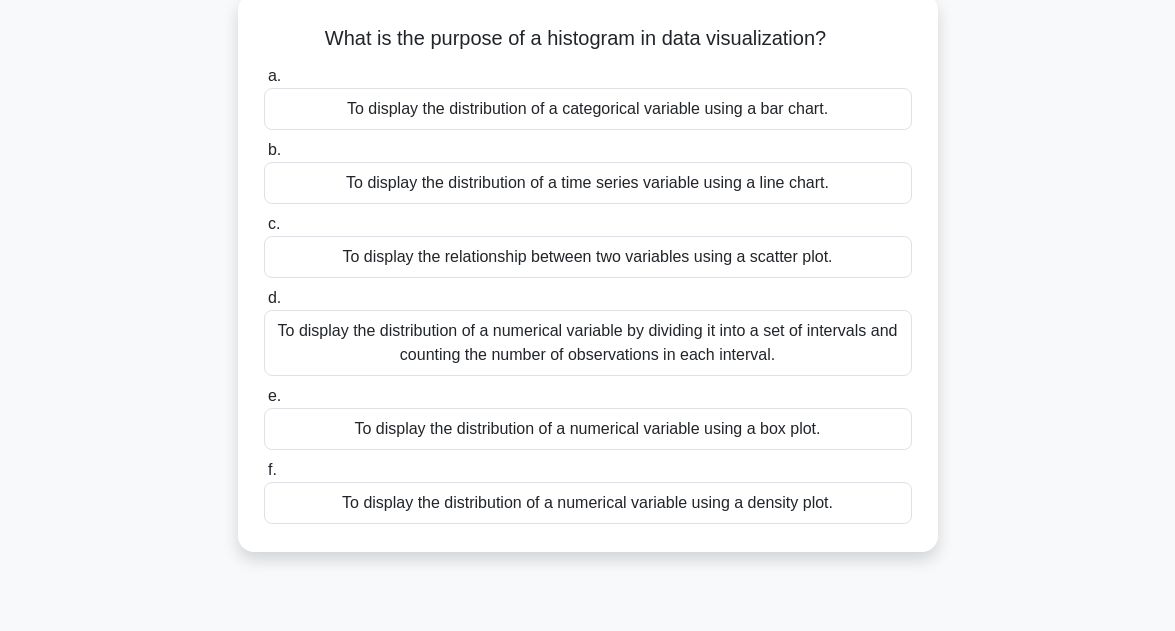 scroll, scrollTop: 120, scrollLeft: 0, axis: vertical 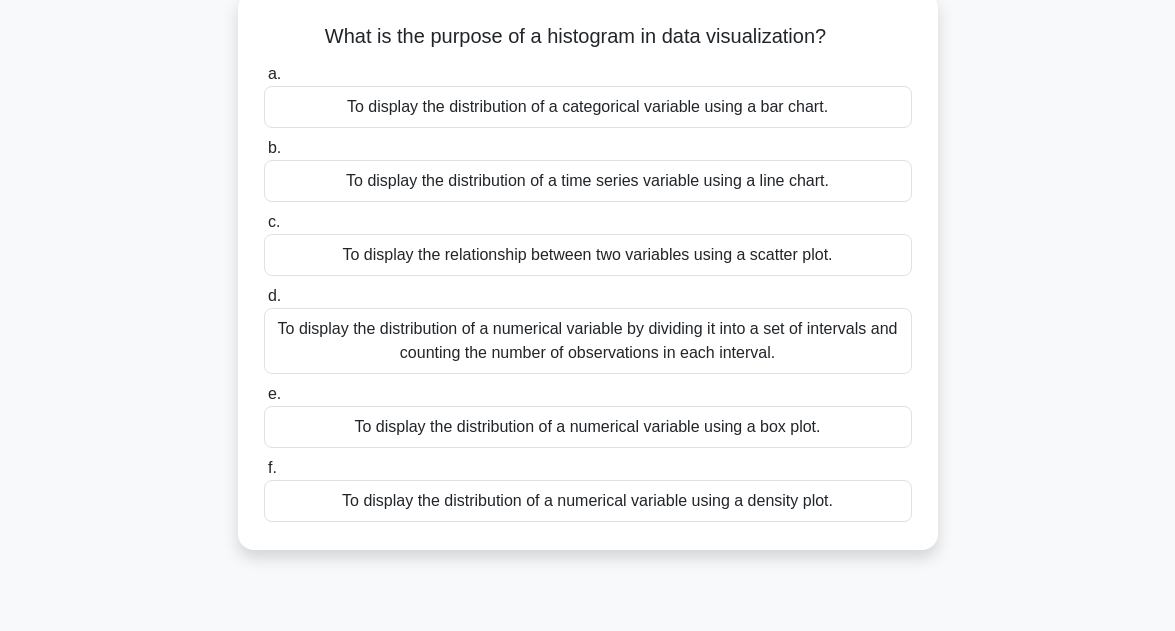 click on "To display the distribution of a numerical variable by dividing it into a set of intervals and counting the number of observations in each interval." at bounding box center [588, 341] 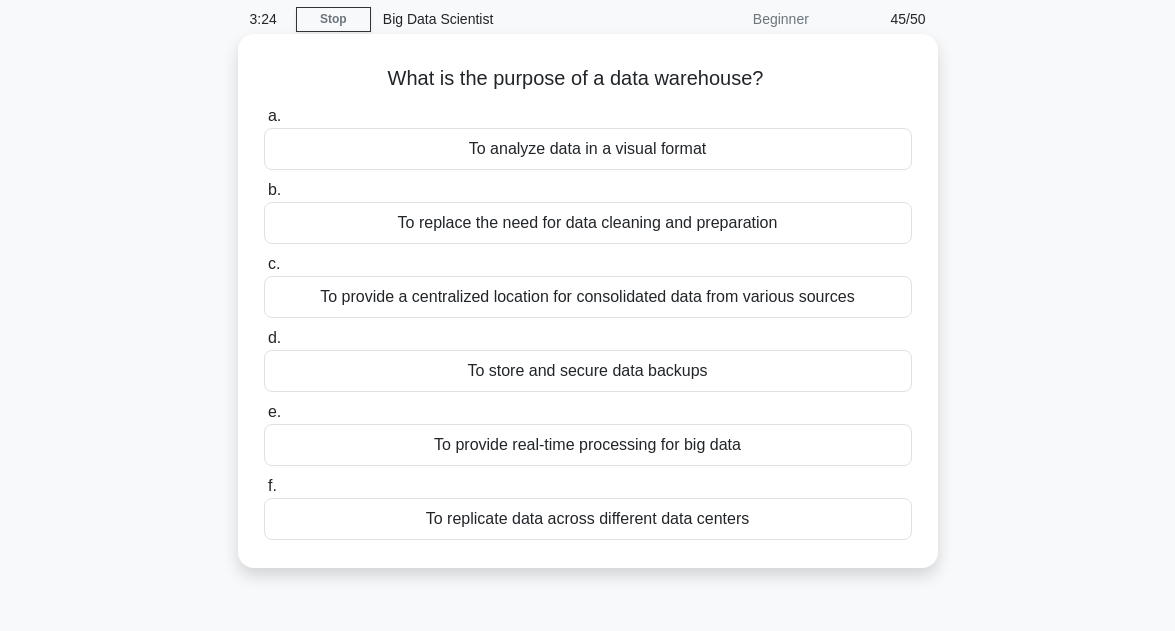 scroll, scrollTop: 80, scrollLeft: 0, axis: vertical 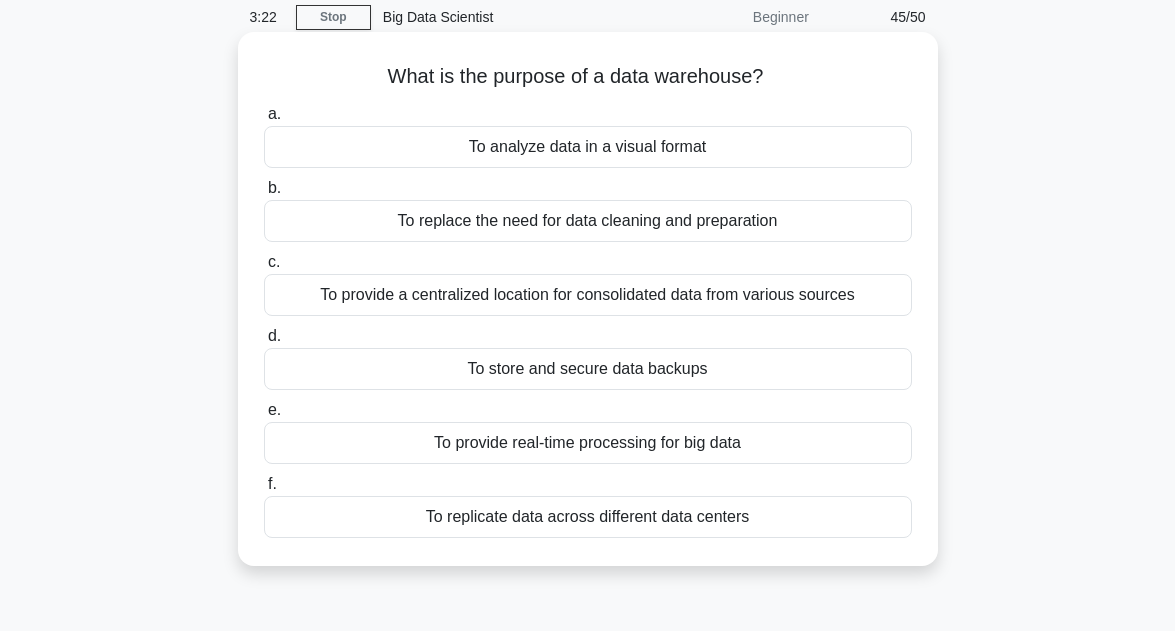 click on "To store and secure data backups" at bounding box center [588, 369] 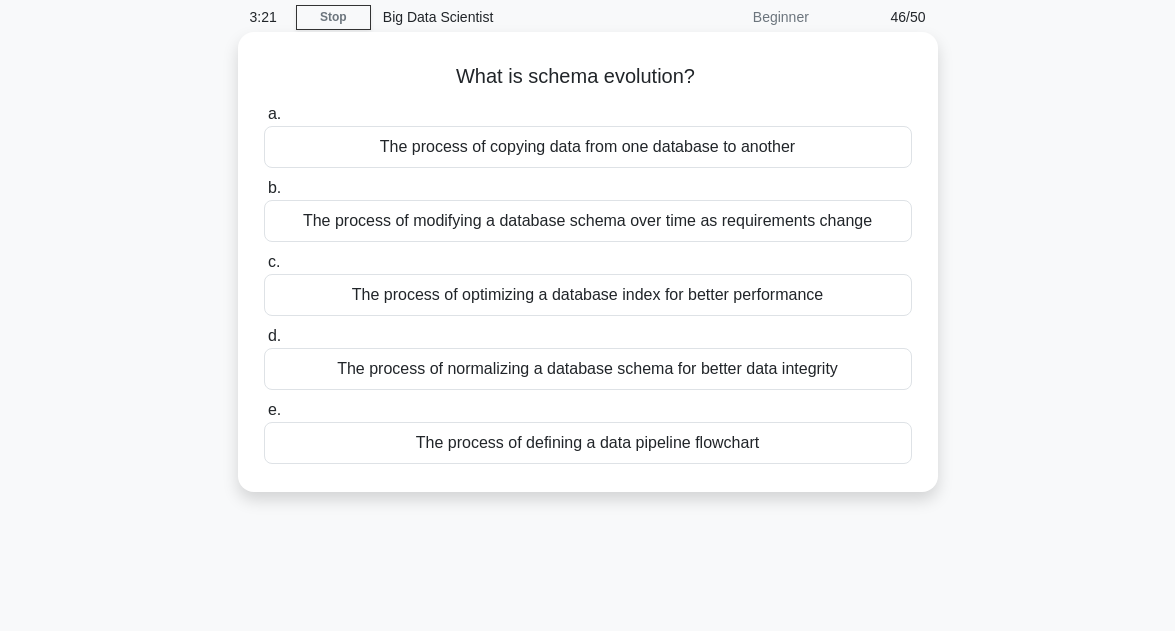 scroll, scrollTop: 0, scrollLeft: 0, axis: both 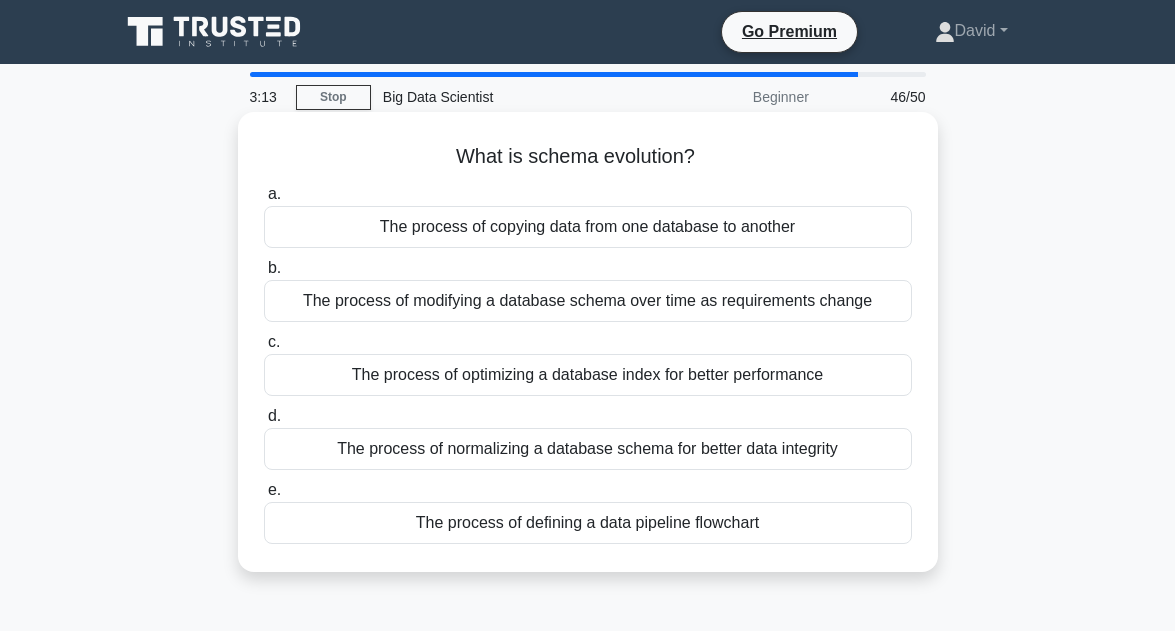 click on "The process of modifying a database schema over time as requirements change" at bounding box center (588, 301) 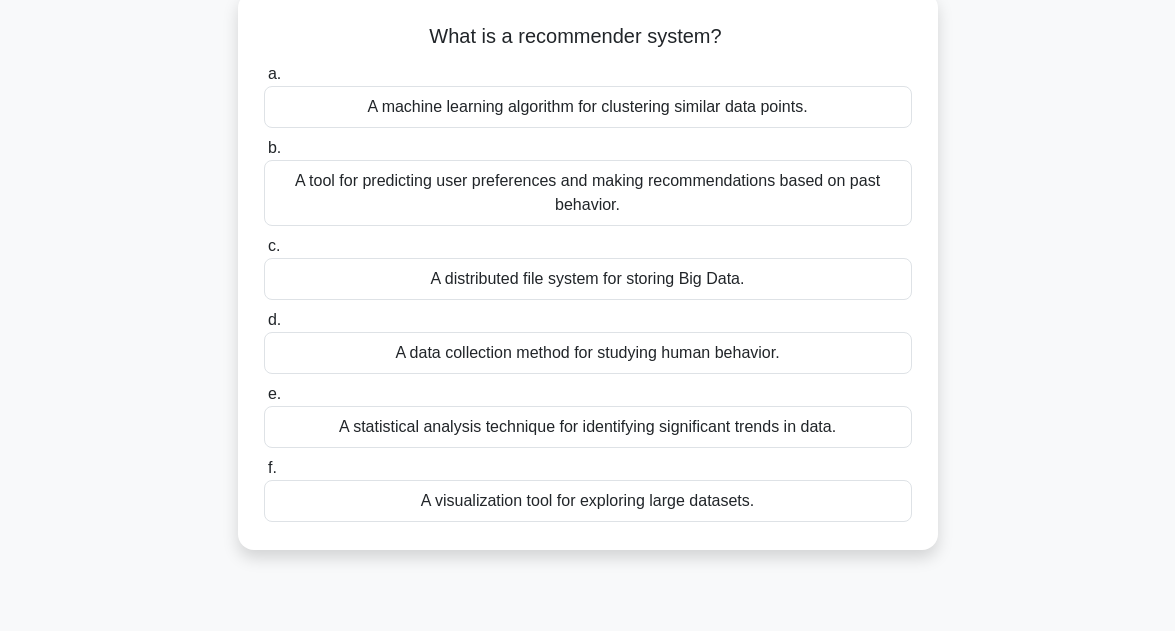 scroll, scrollTop: 80, scrollLeft: 0, axis: vertical 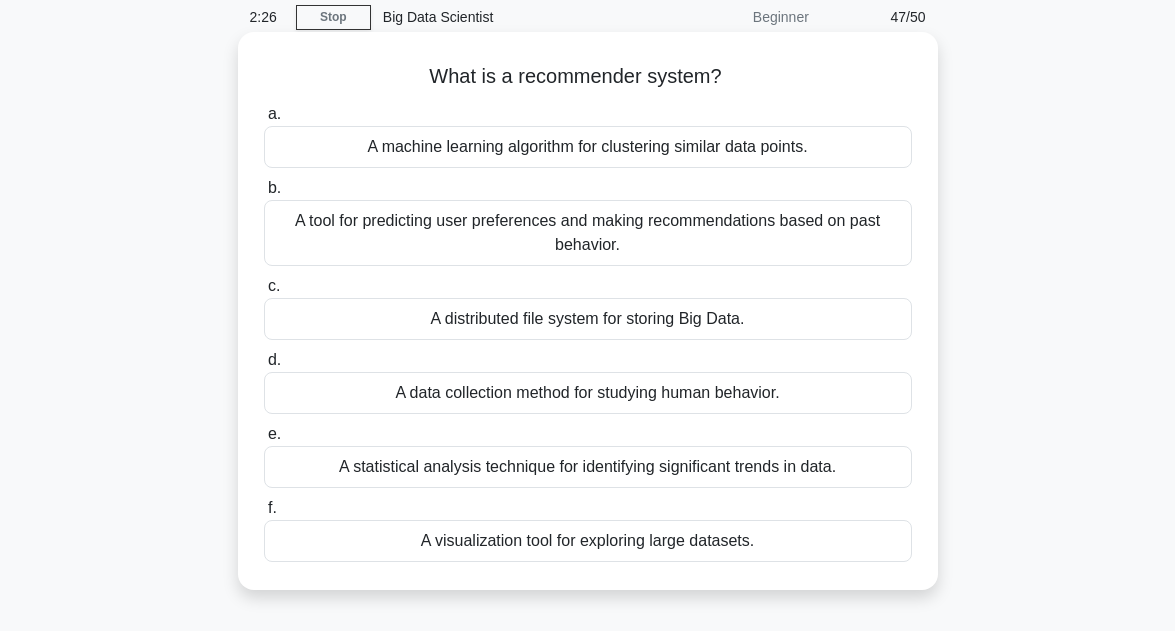 click on "A tool for predicting user preferences and making recommendations based on past behavior." at bounding box center [588, 233] 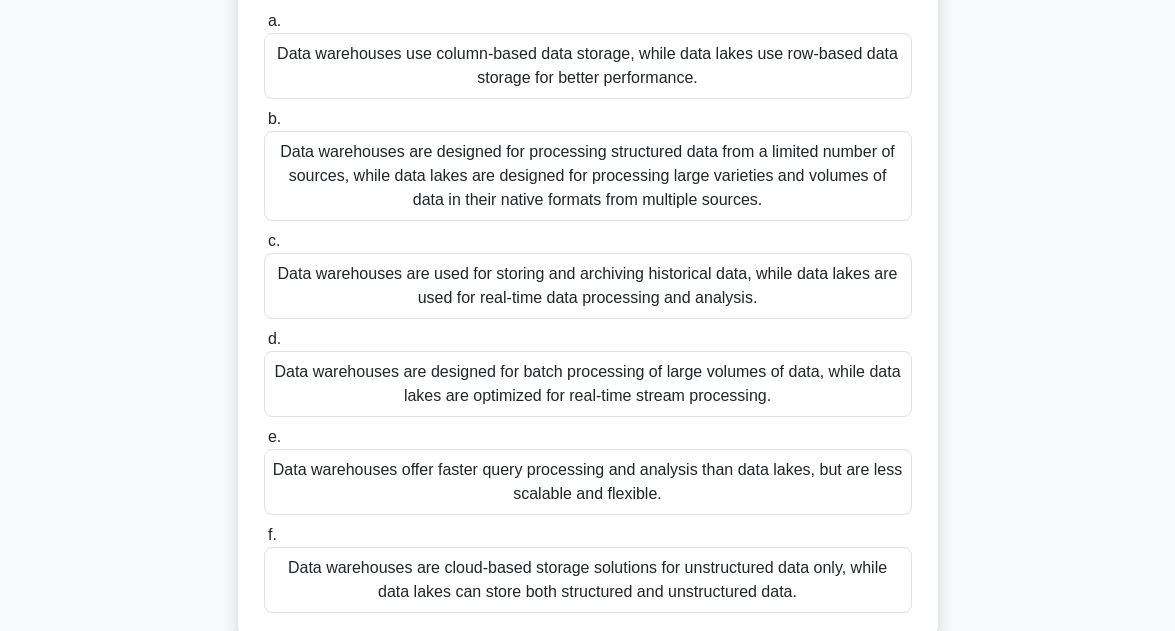 scroll, scrollTop: 200, scrollLeft: 0, axis: vertical 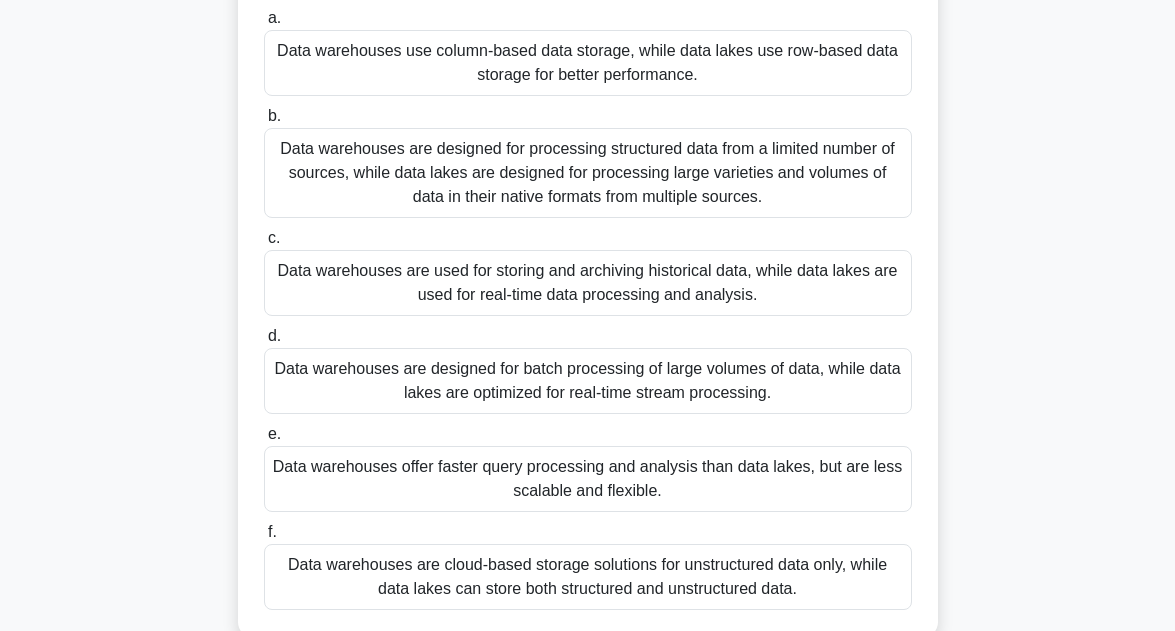 click on "Data warehouses are used for storing and archiving historical data, while data lakes are used for real-time data processing and analysis." at bounding box center (588, 283) 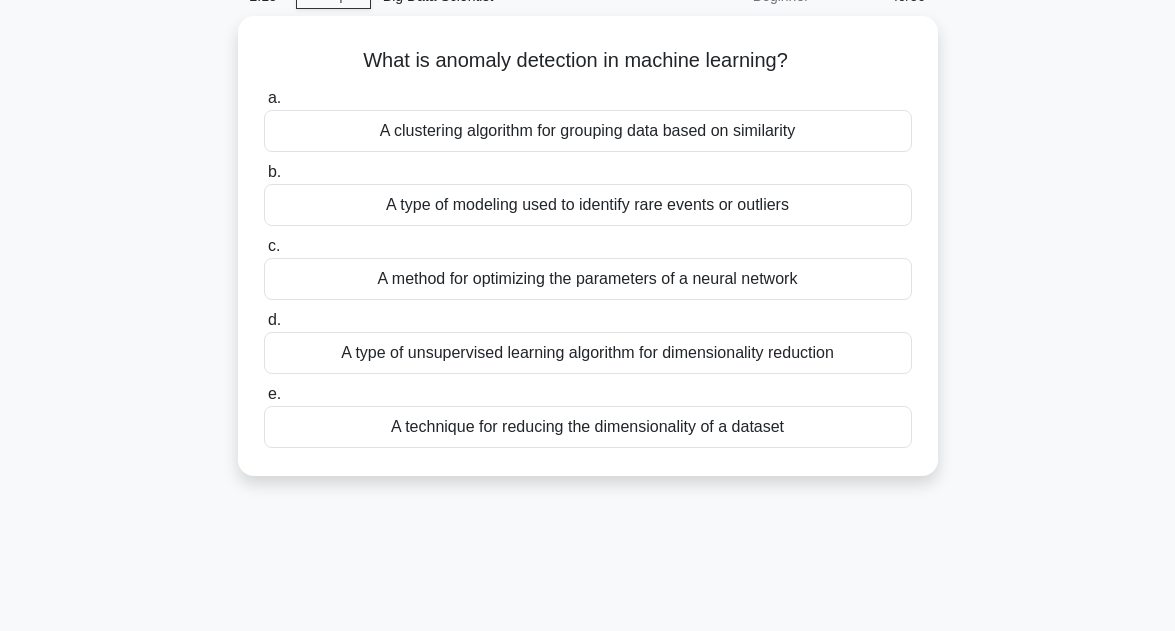 scroll, scrollTop: 0, scrollLeft: 0, axis: both 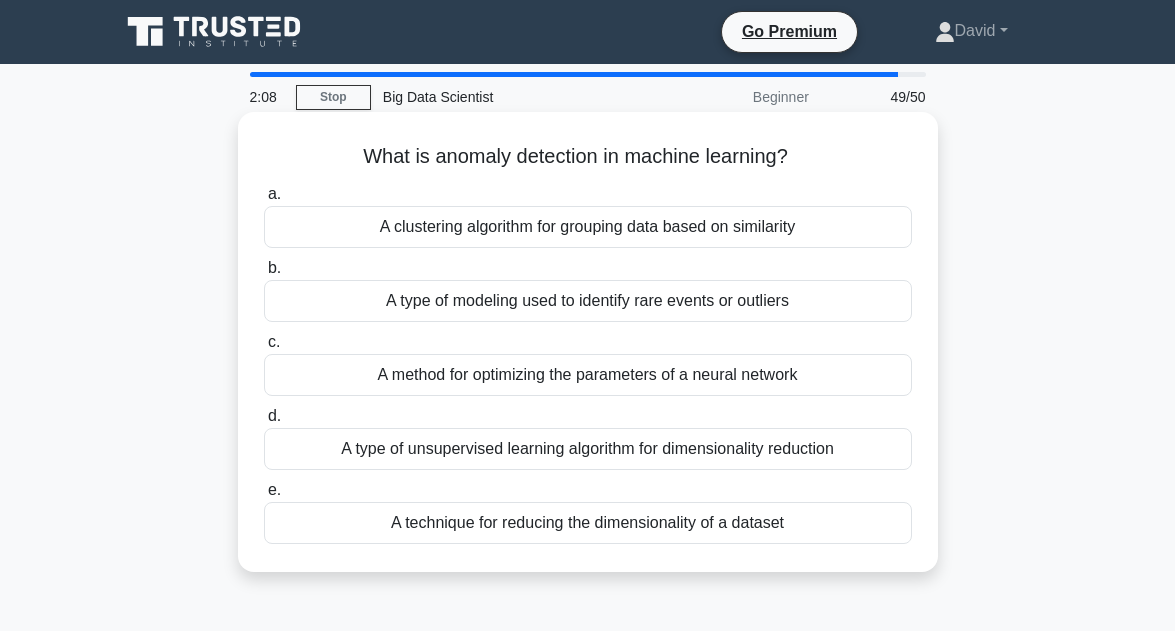 click on "A technique for reducing the dimensionality of a dataset" at bounding box center (588, 523) 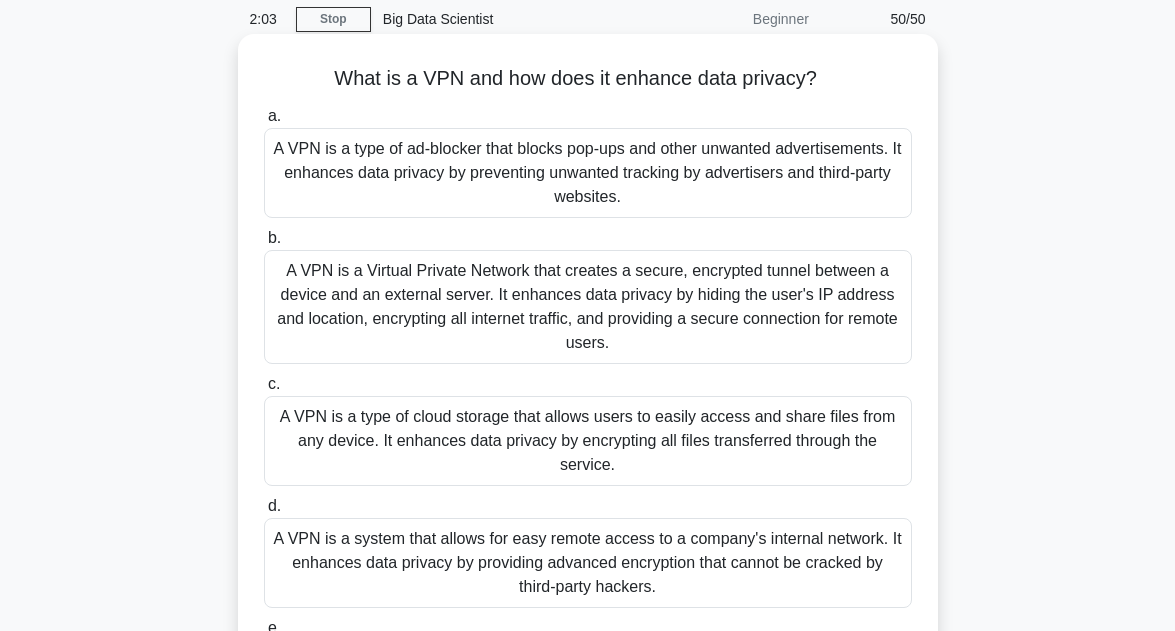 scroll, scrollTop: 80, scrollLeft: 0, axis: vertical 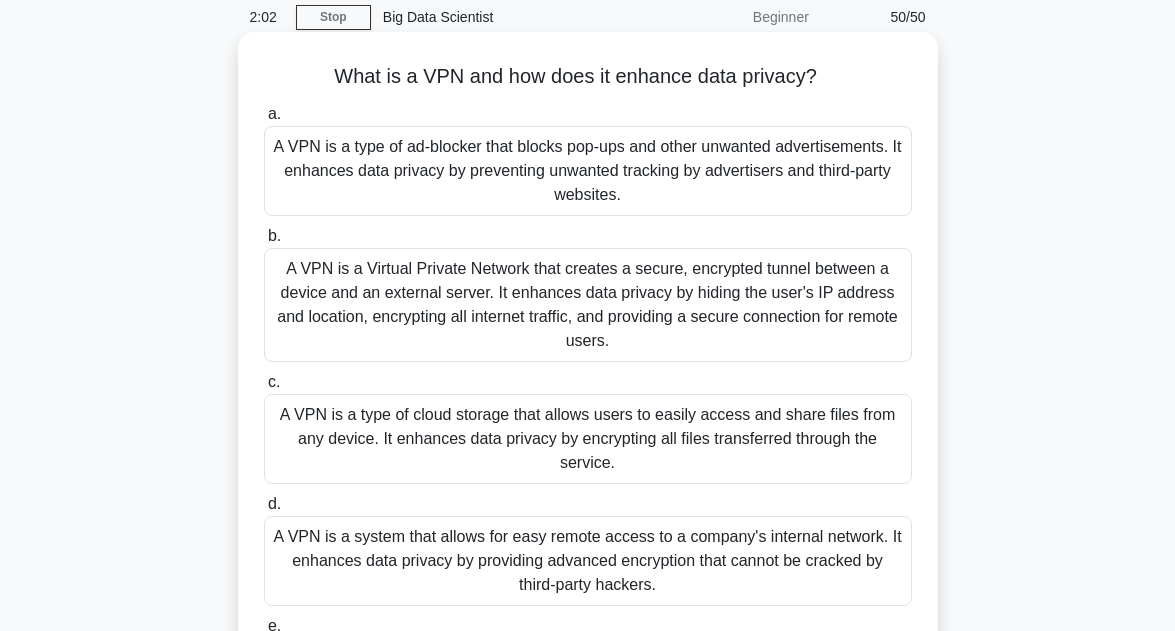 click on "A VPN is a Virtual Private Network that creates a secure, encrypted tunnel between a device and an external server. It enhances data privacy by hiding the user's IP address and location, encrypting all internet traffic, and providing a secure connection for remote users." at bounding box center (588, 305) 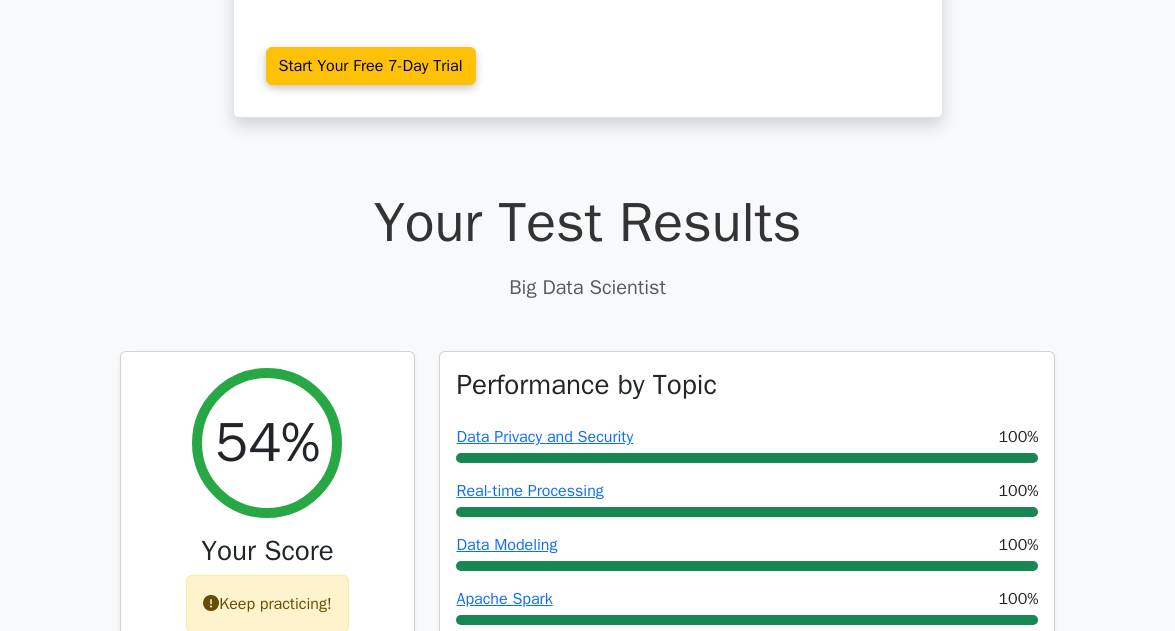 scroll, scrollTop: 0, scrollLeft: 0, axis: both 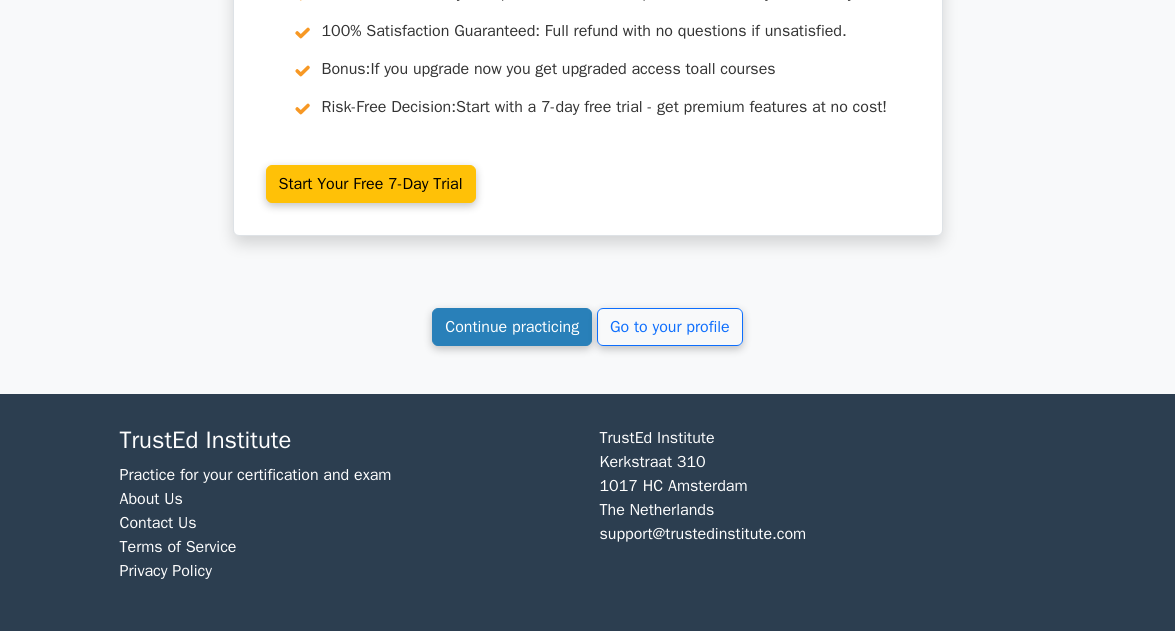 click on "Continue practicing" at bounding box center (512, 327) 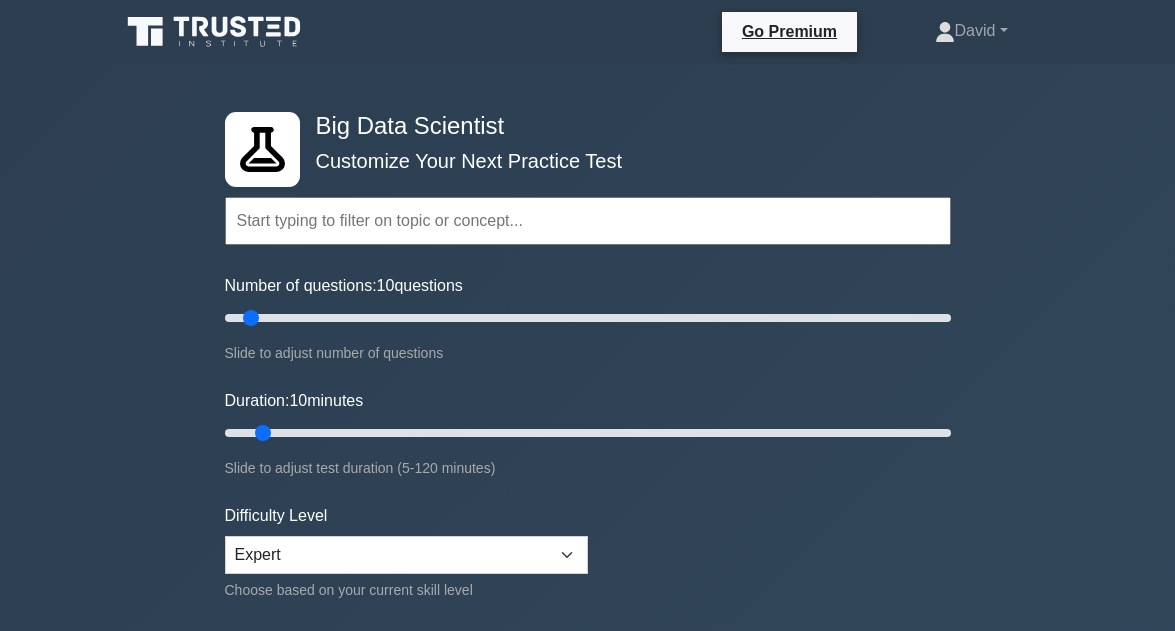 scroll, scrollTop: 0, scrollLeft: 0, axis: both 